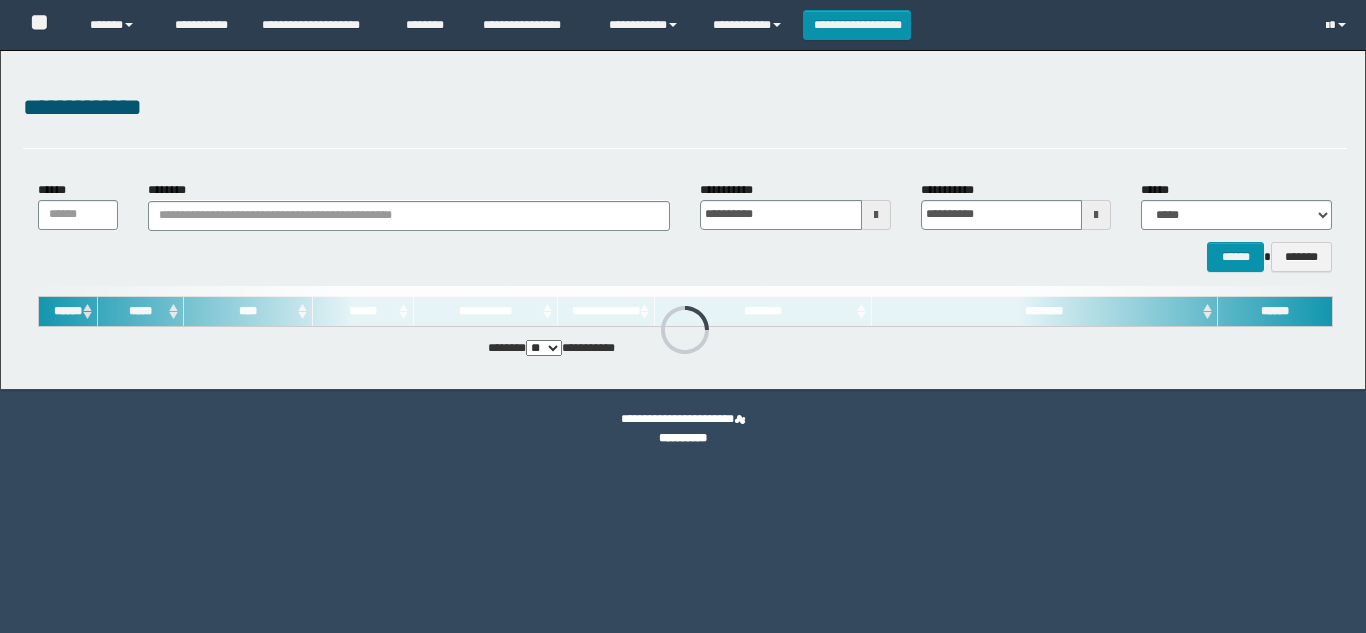 scroll, scrollTop: 0, scrollLeft: 0, axis: both 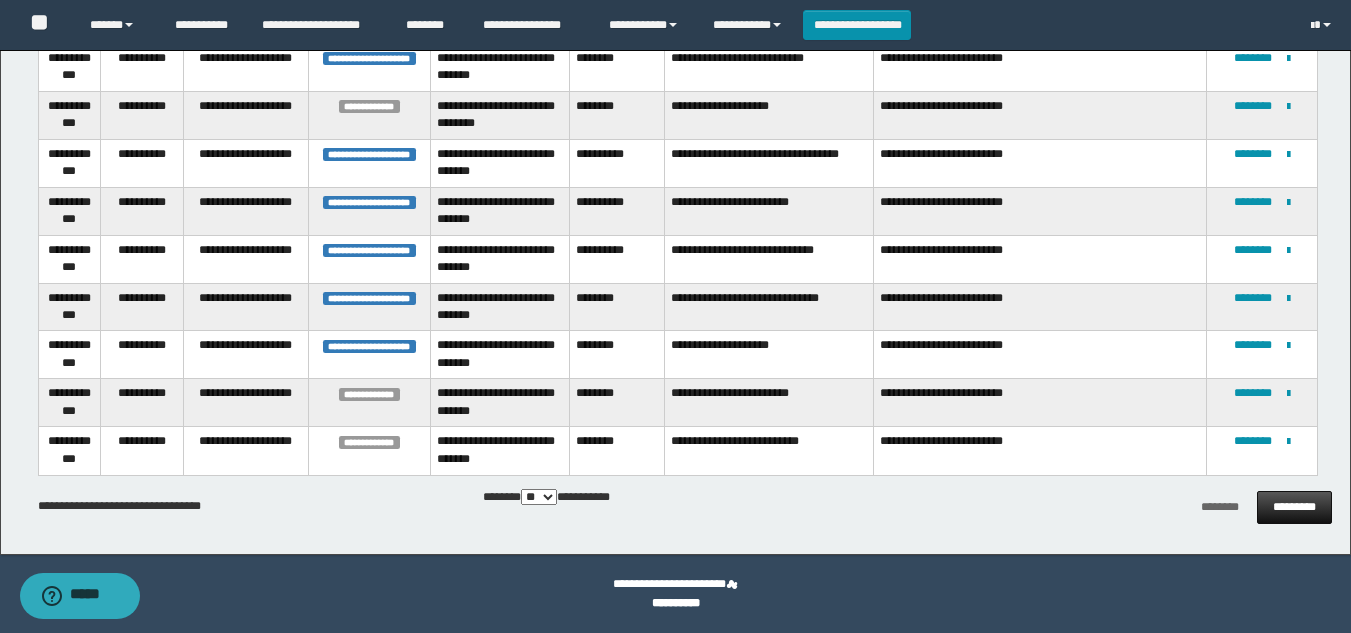 click on "*********" at bounding box center [1294, 507] 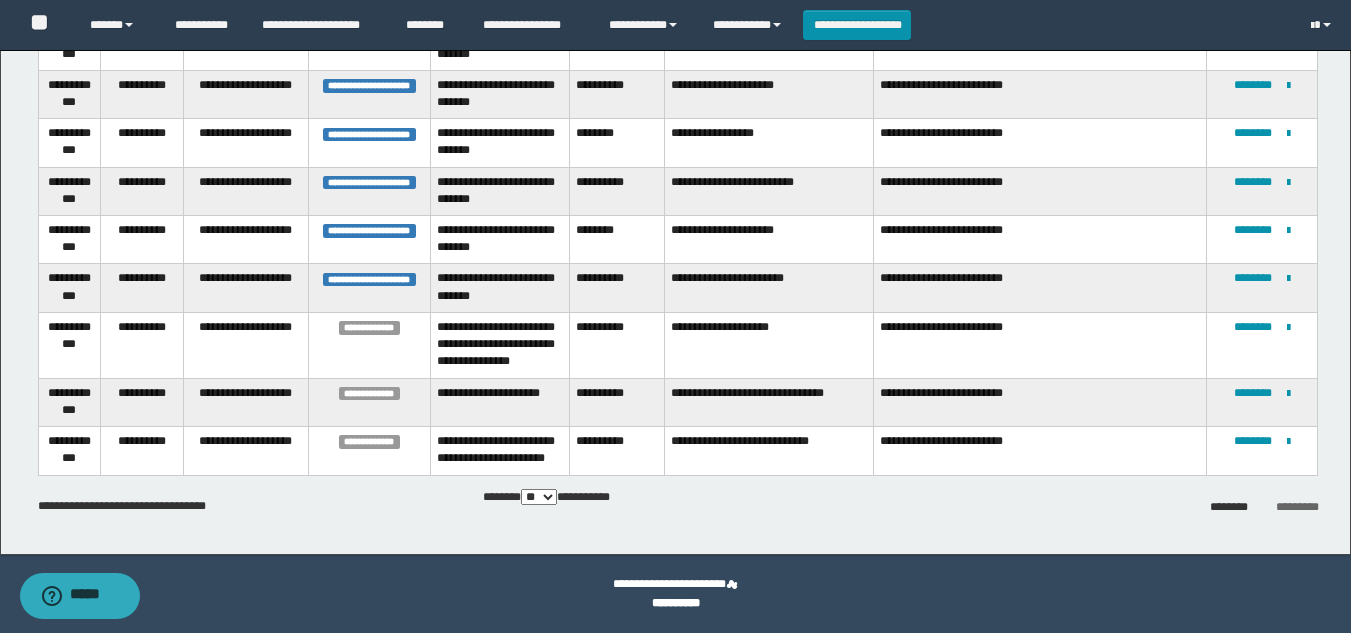scroll, scrollTop: 2094, scrollLeft: 0, axis: vertical 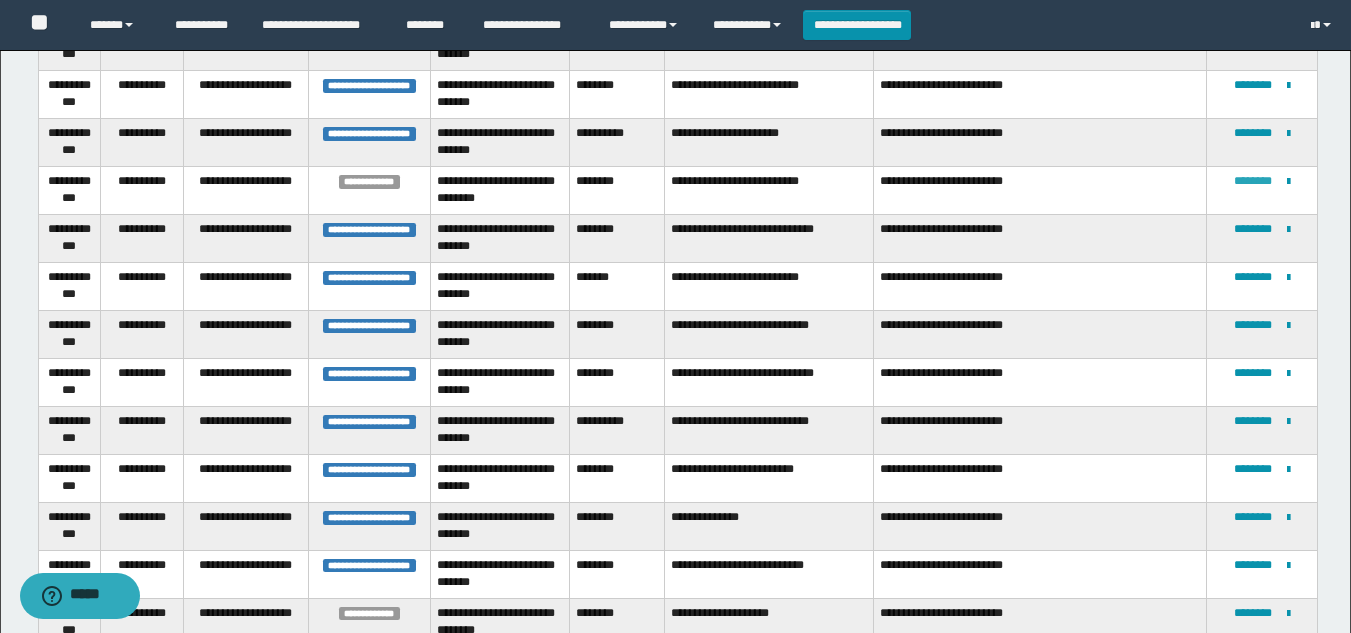 click on "********" at bounding box center (1253, 181) 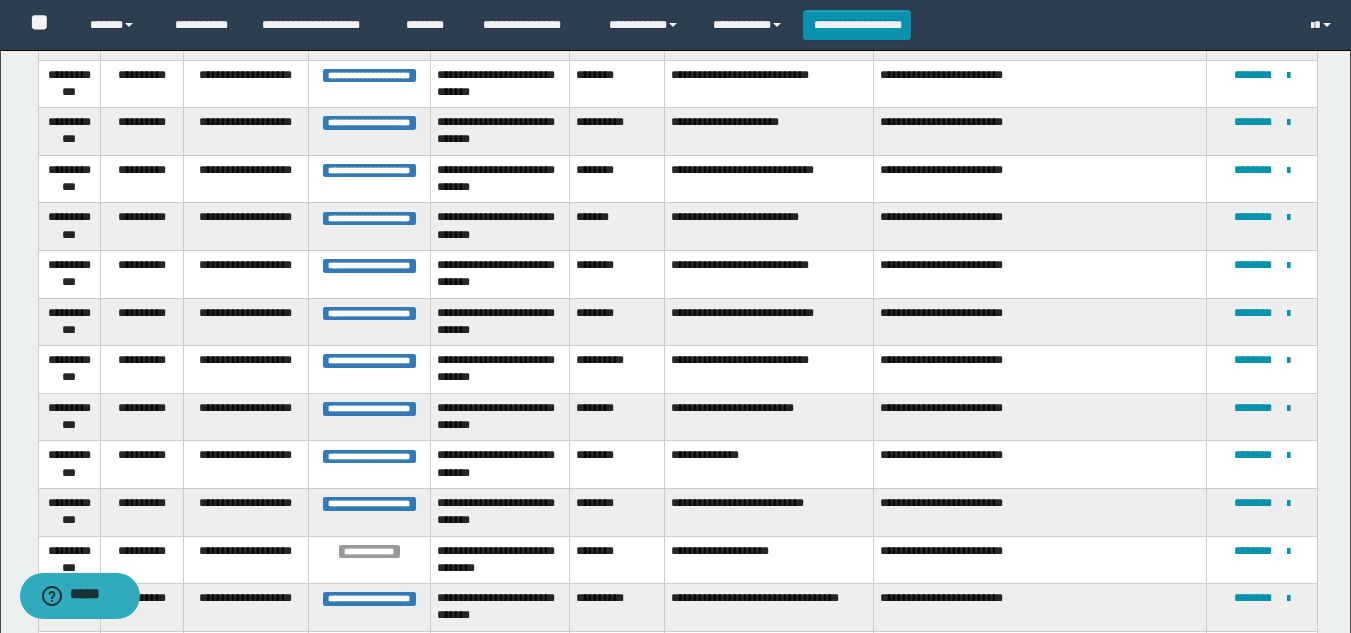 scroll, scrollTop: 182, scrollLeft: 0, axis: vertical 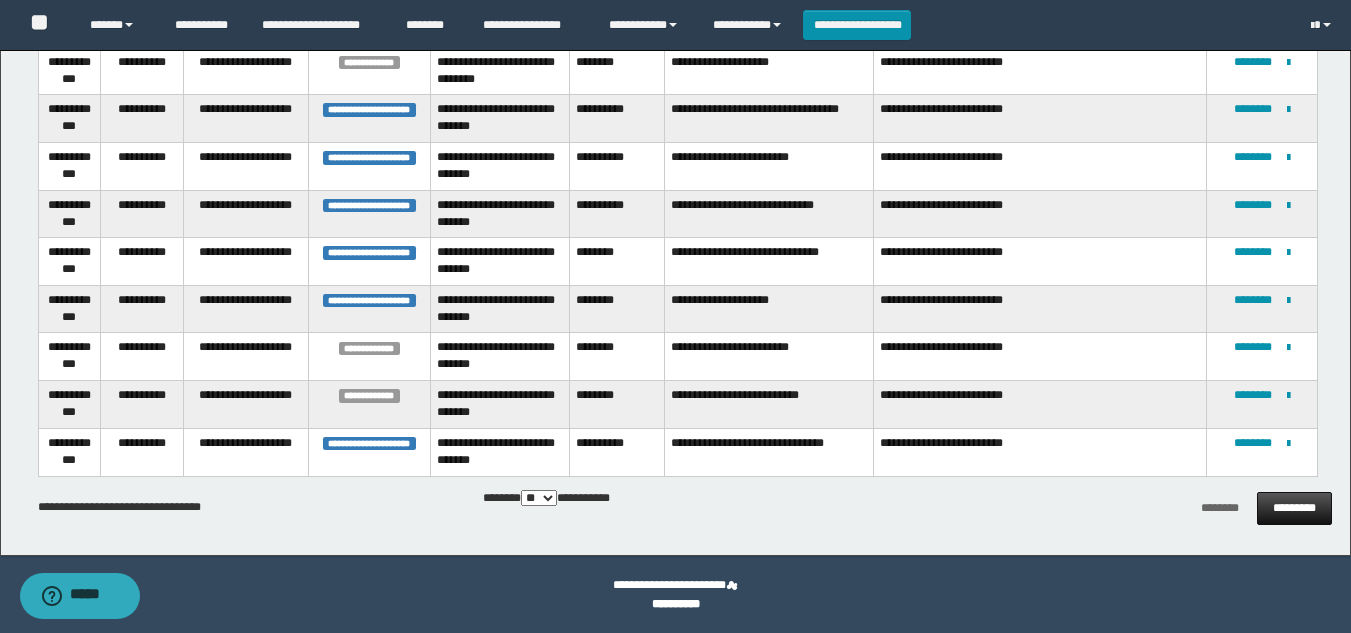 click on "*********" at bounding box center (1294, 508) 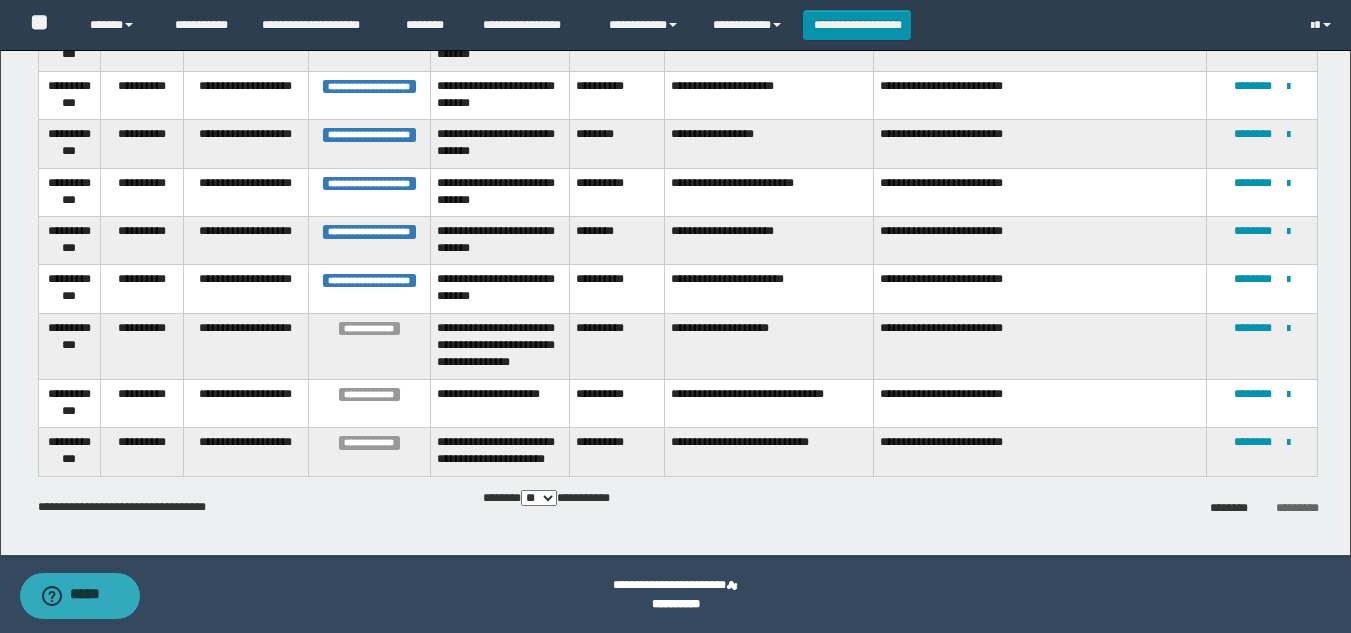 scroll, scrollTop: 2046, scrollLeft: 0, axis: vertical 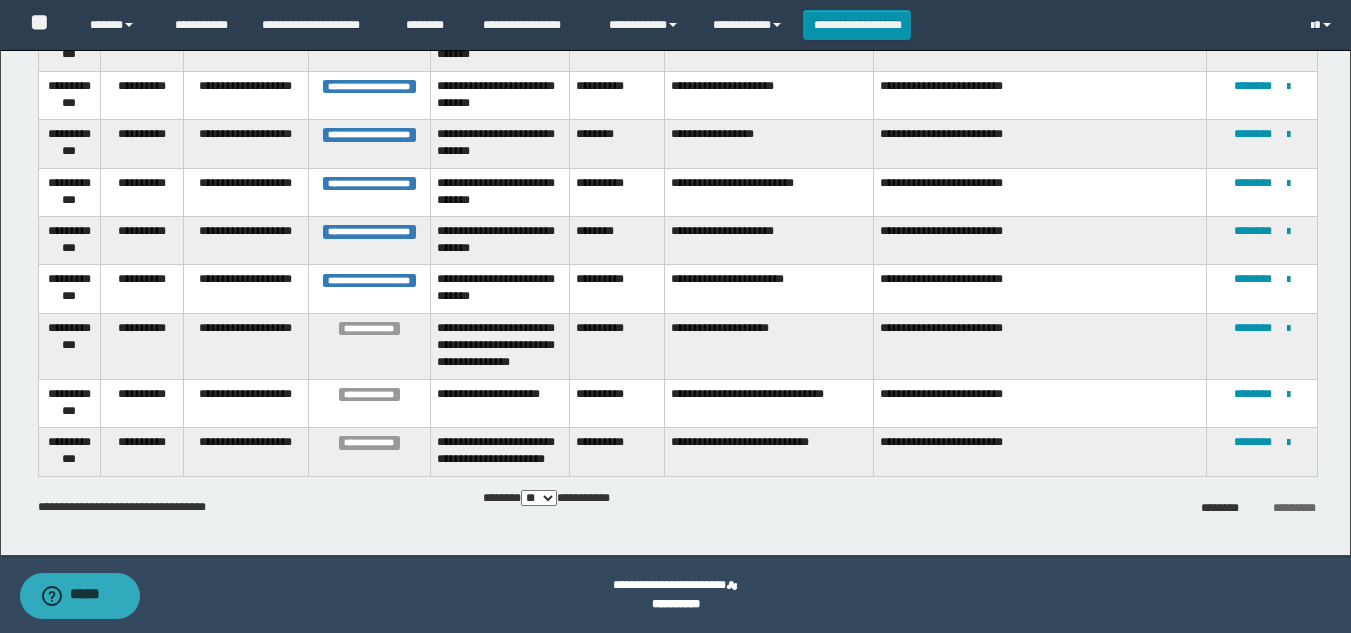 click on "*********" at bounding box center [1294, 508] 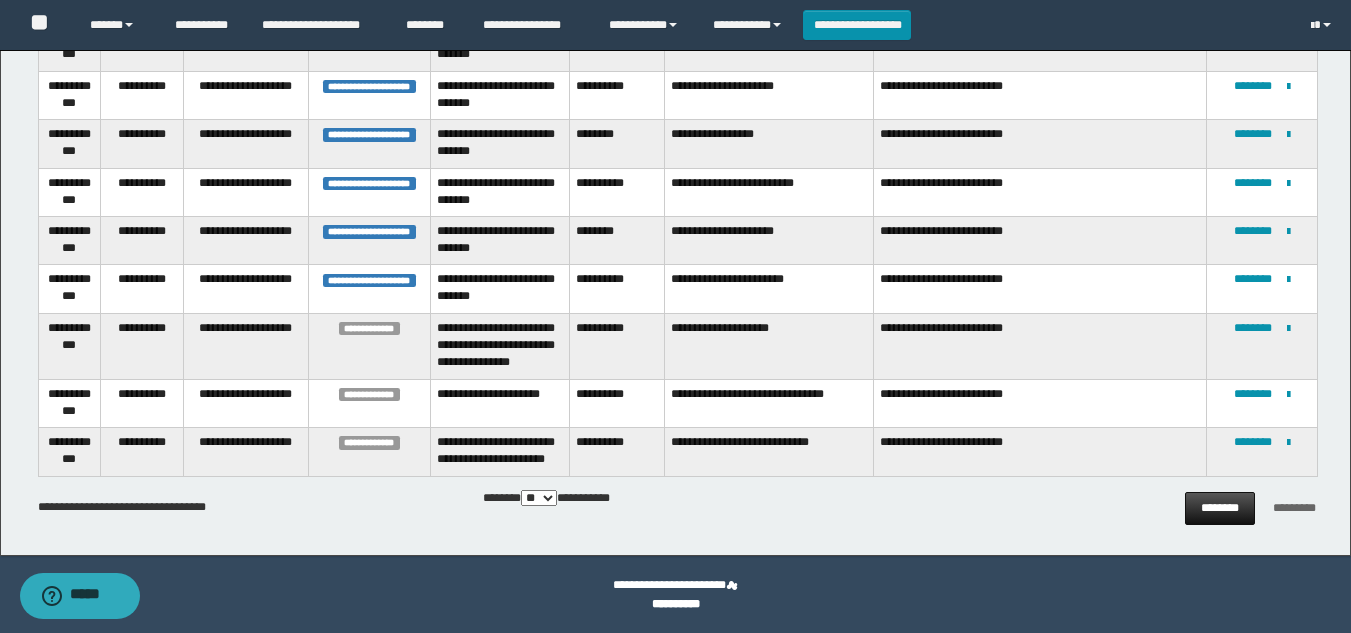 click on "********" at bounding box center (1219, 508) 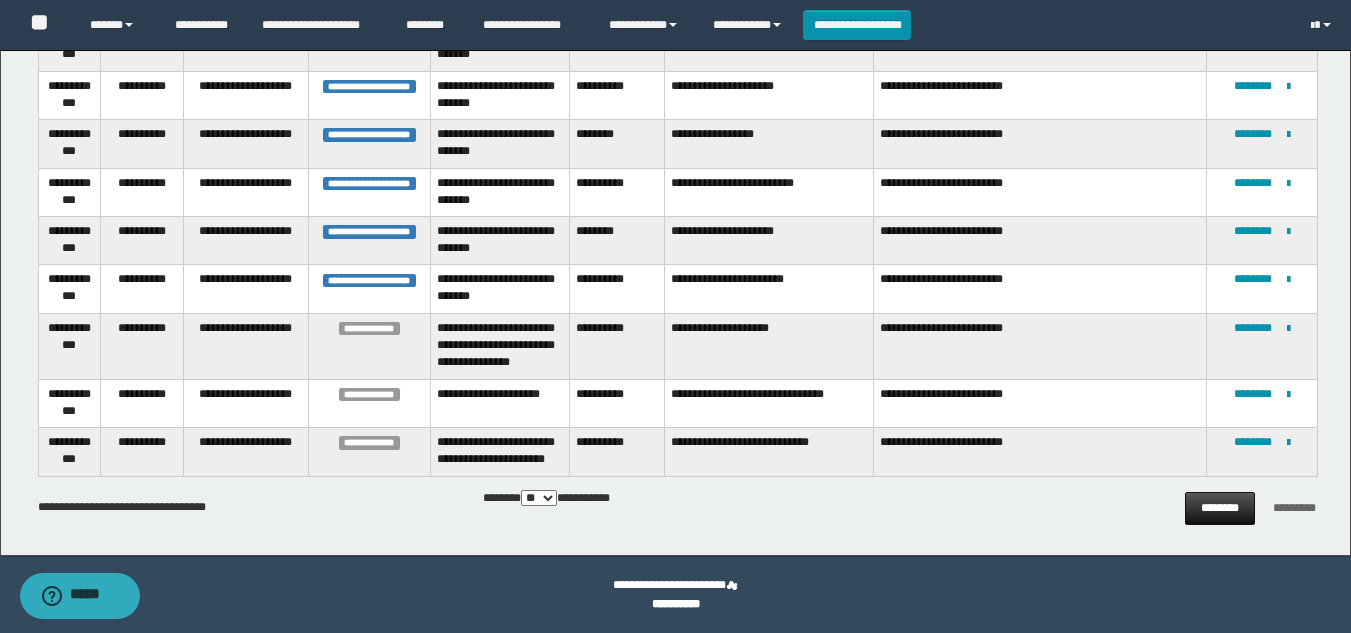click on "********" at bounding box center [1219, 508] 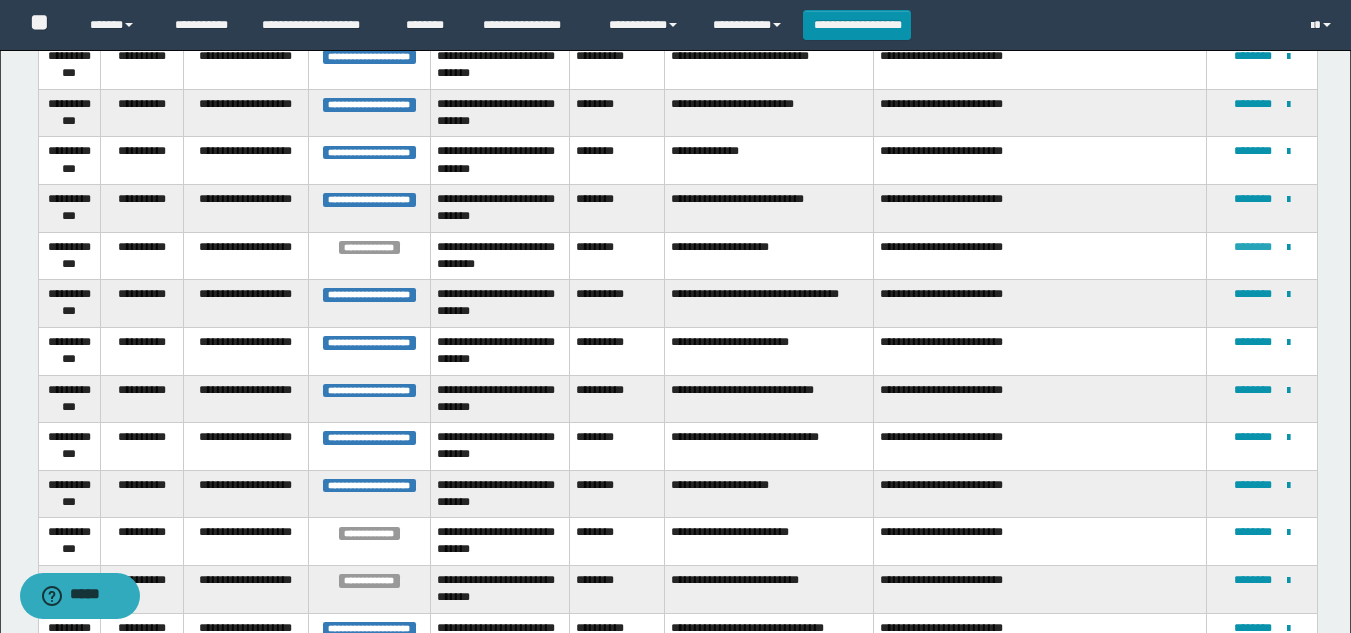 click on "********" at bounding box center [1253, 247] 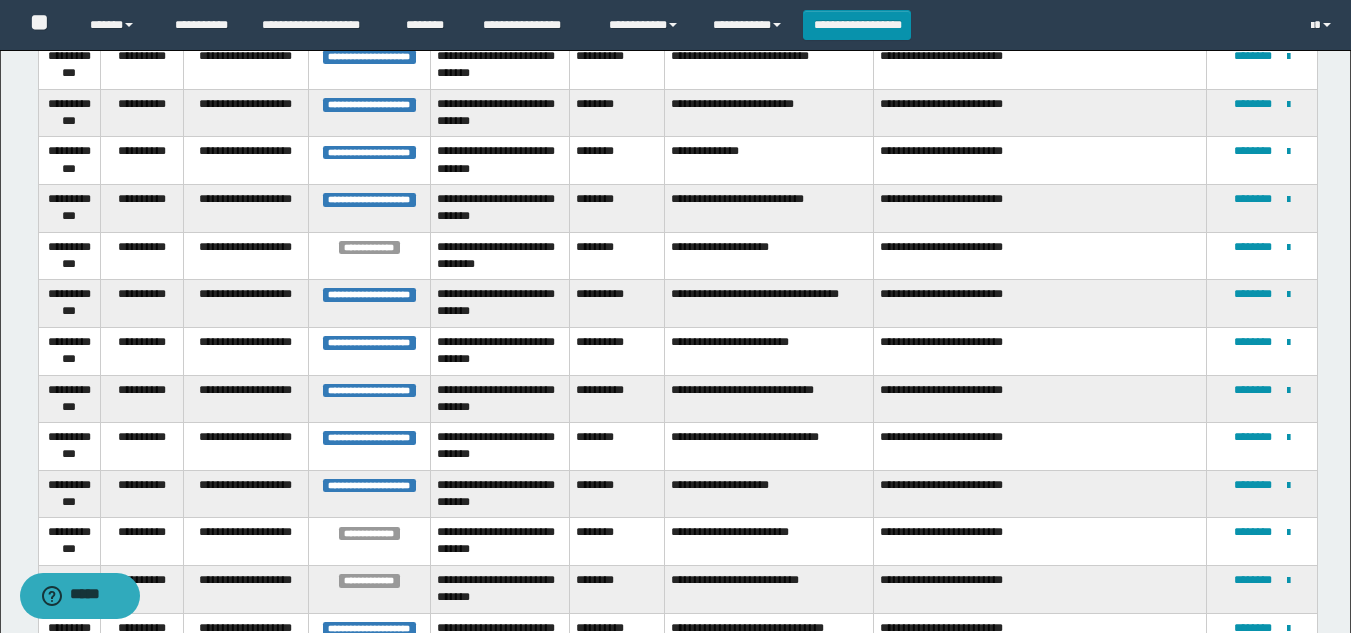 scroll, scrollTop: 107, scrollLeft: 0, axis: vertical 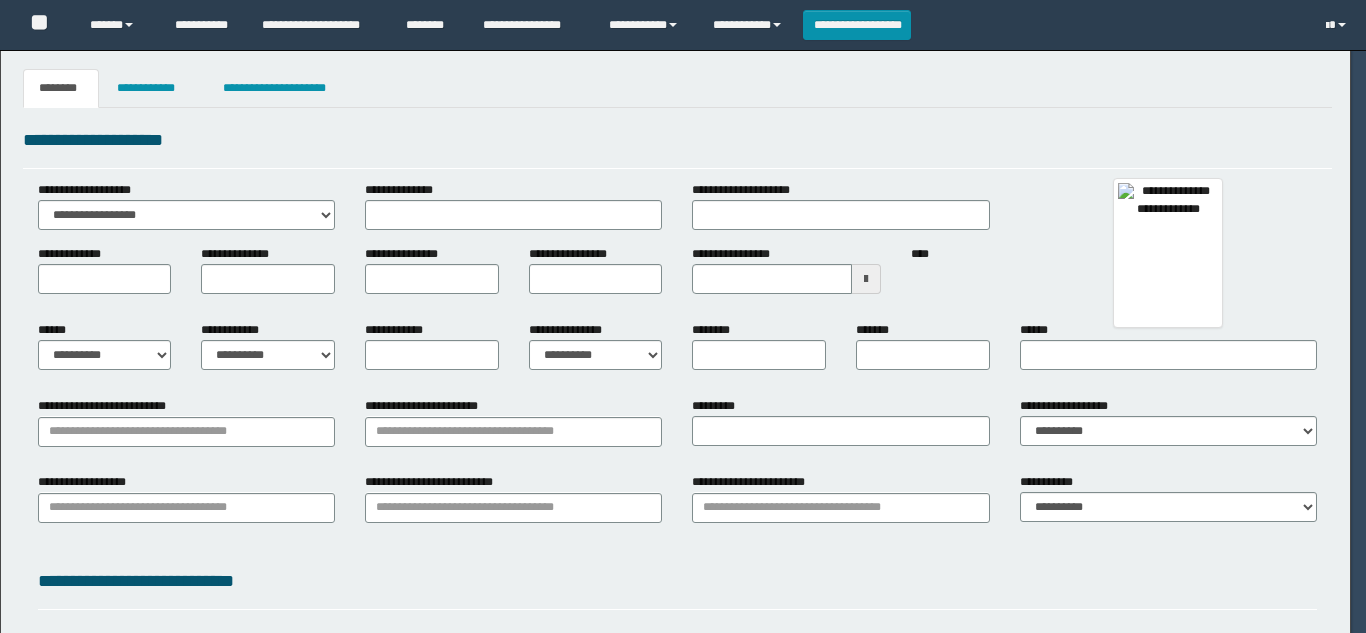 type on "**********" 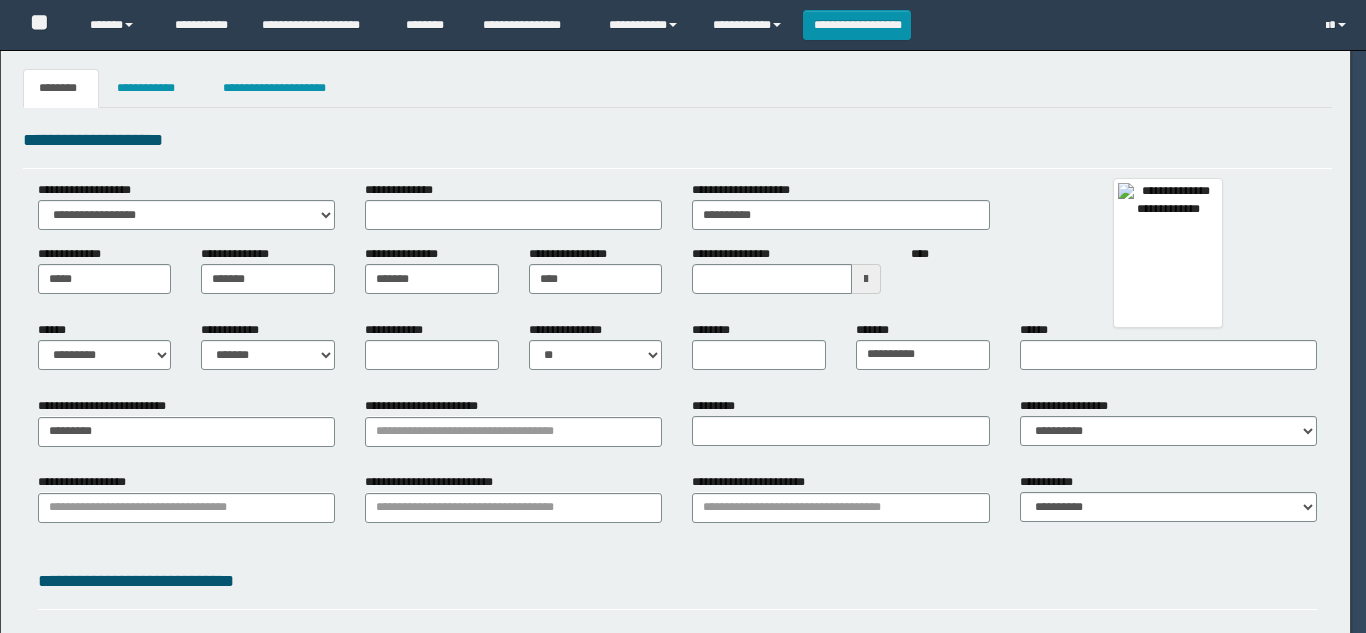 type on "**********" 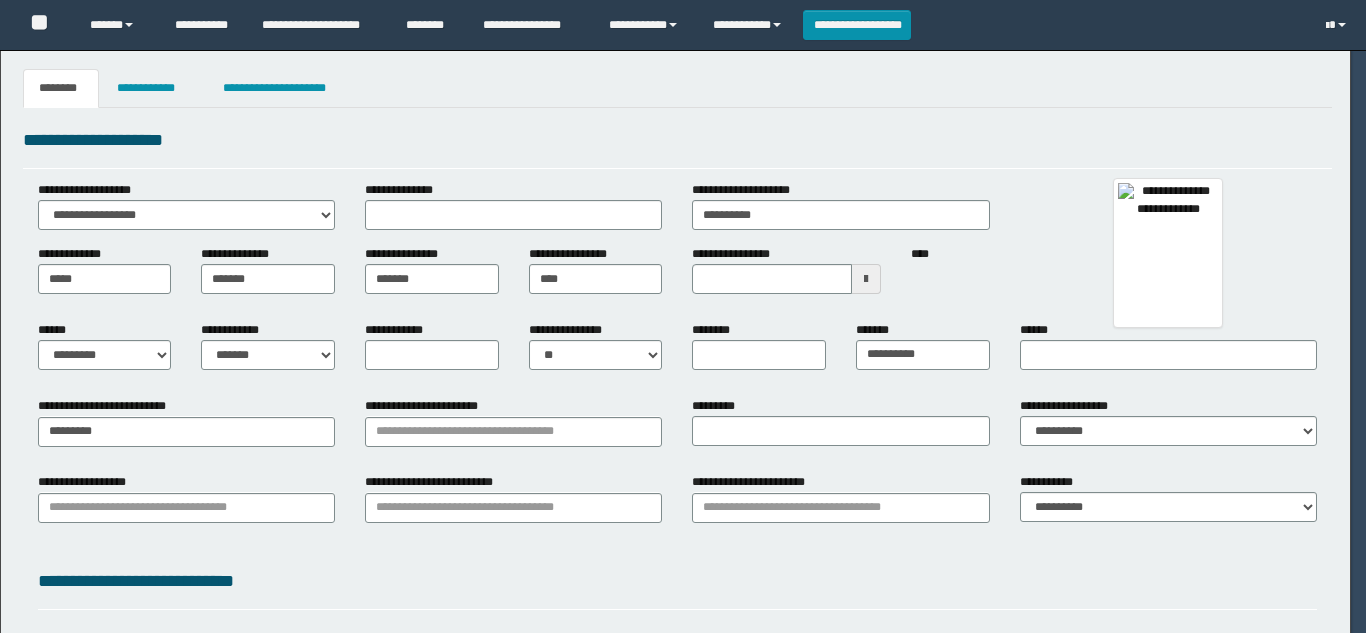 type on "**********" 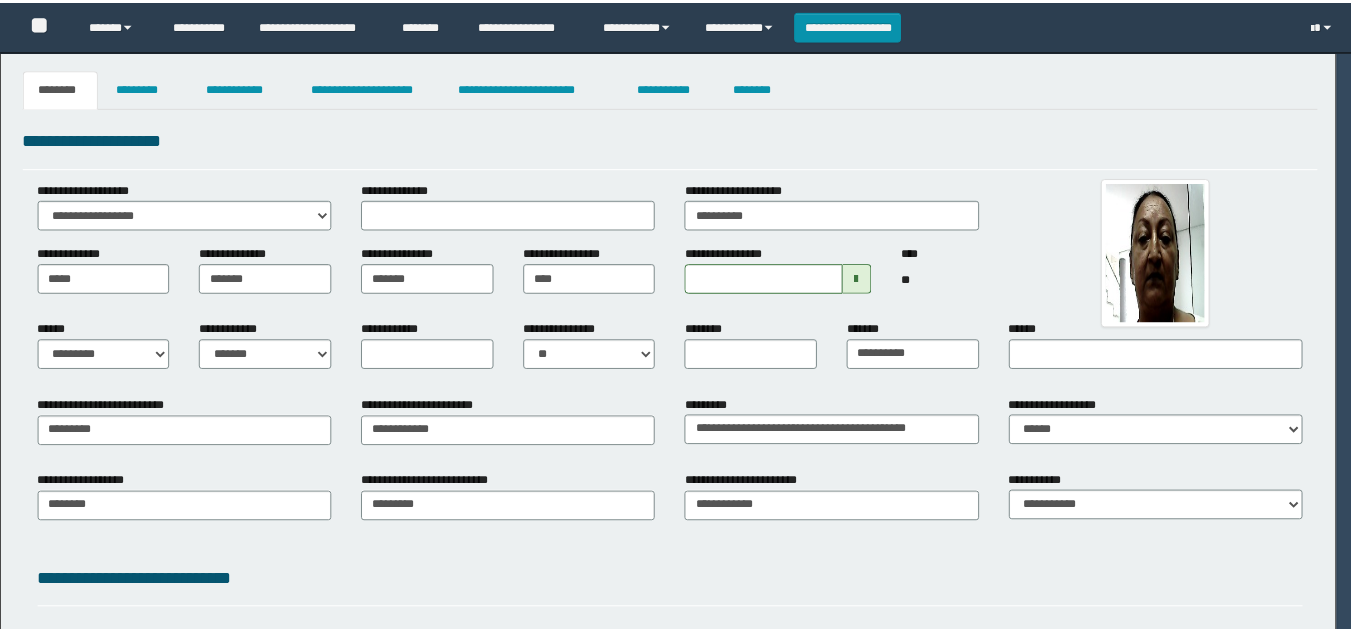 scroll, scrollTop: 0, scrollLeft: 0, axis: both 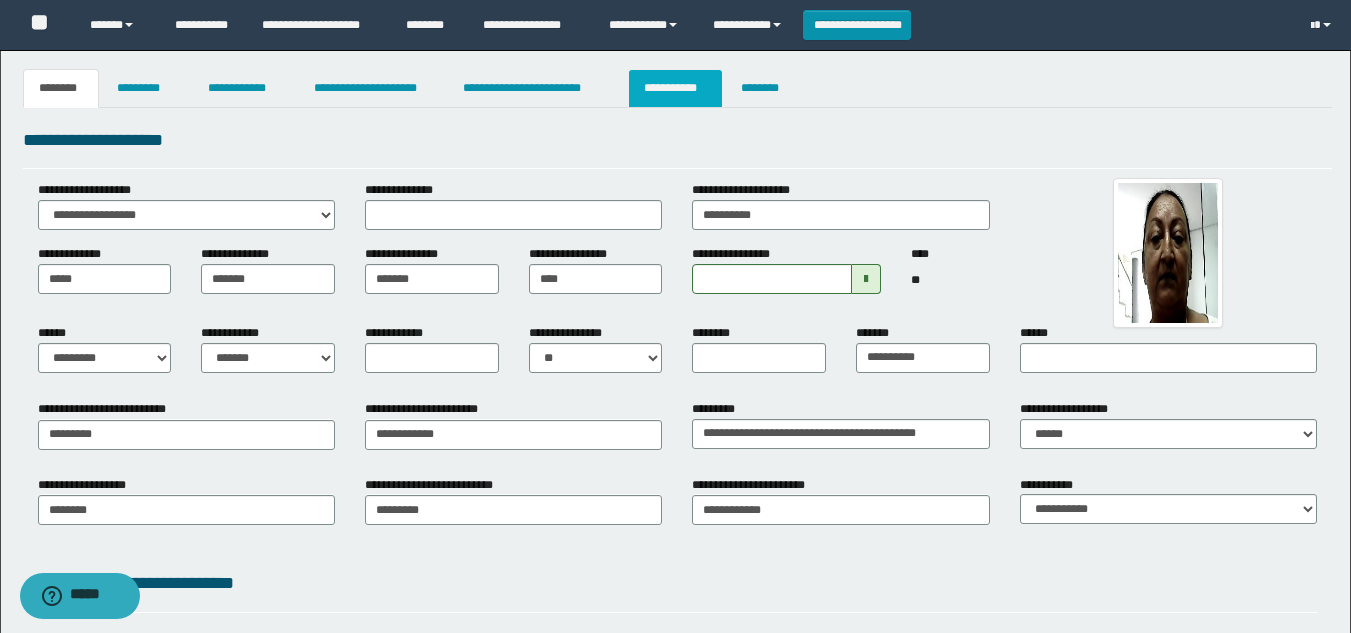 click on "**********" at bounding box center (675, 88) 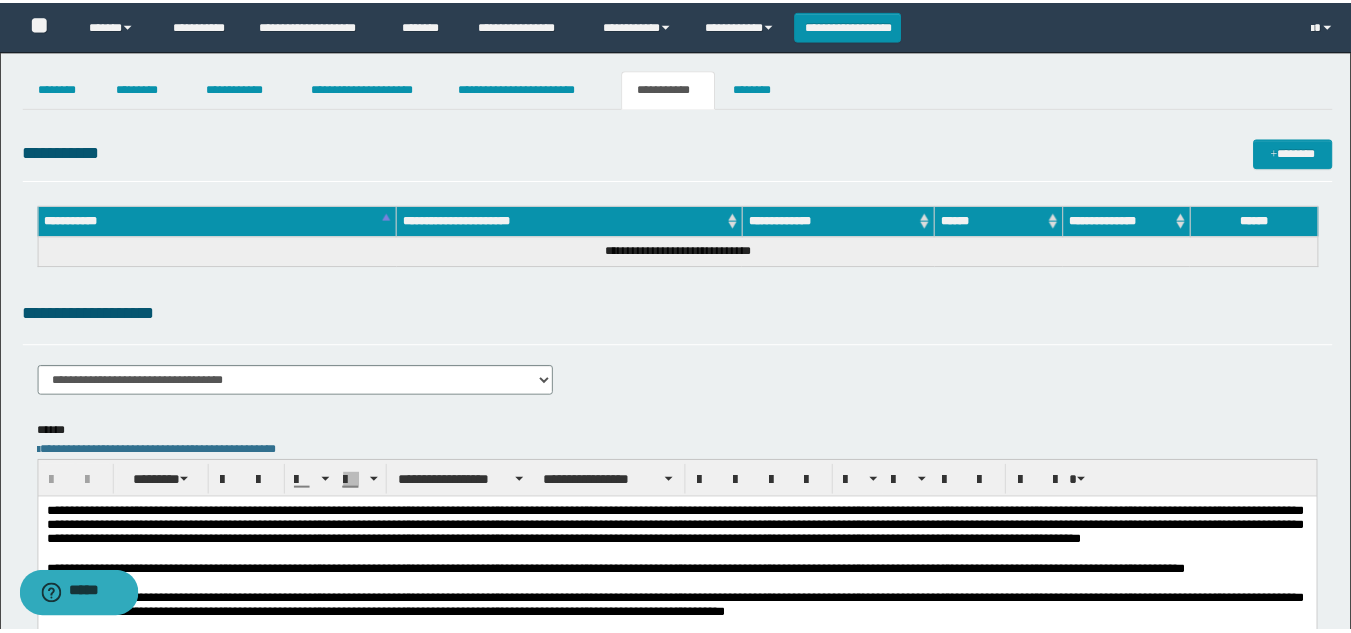 scroll, scrollTop: 0, scrollLeft: 0, axis: both 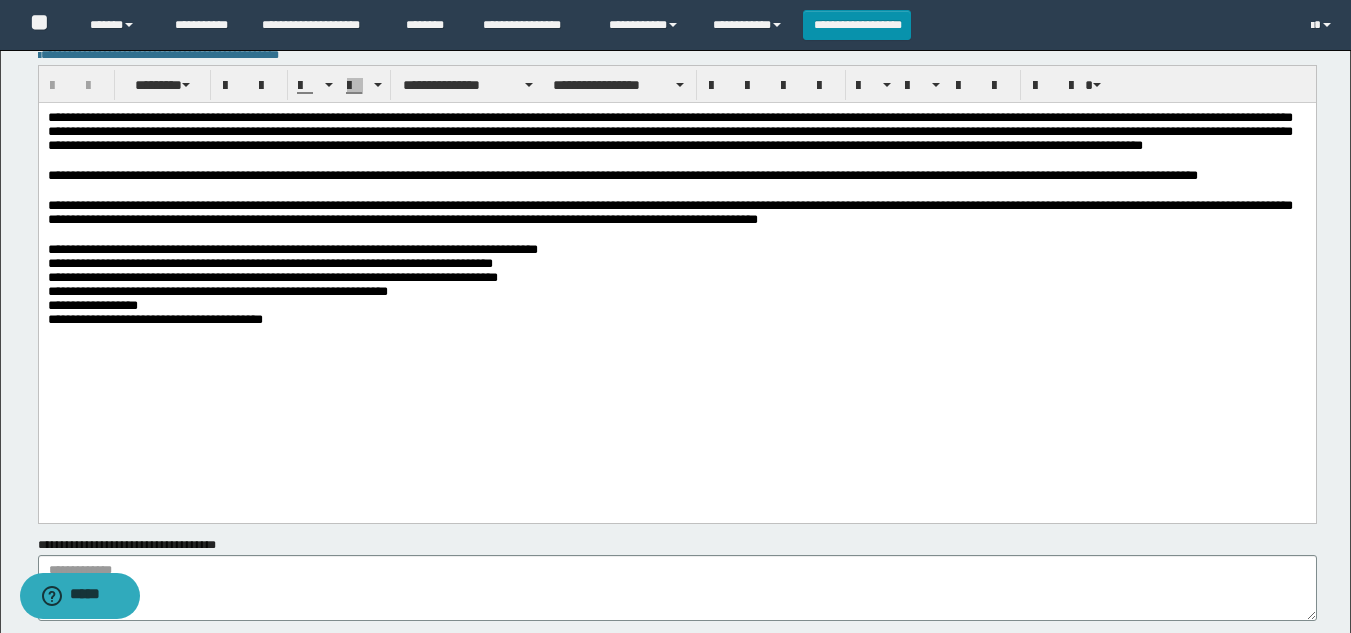 click on "**********" at bounding box center [669, 211] 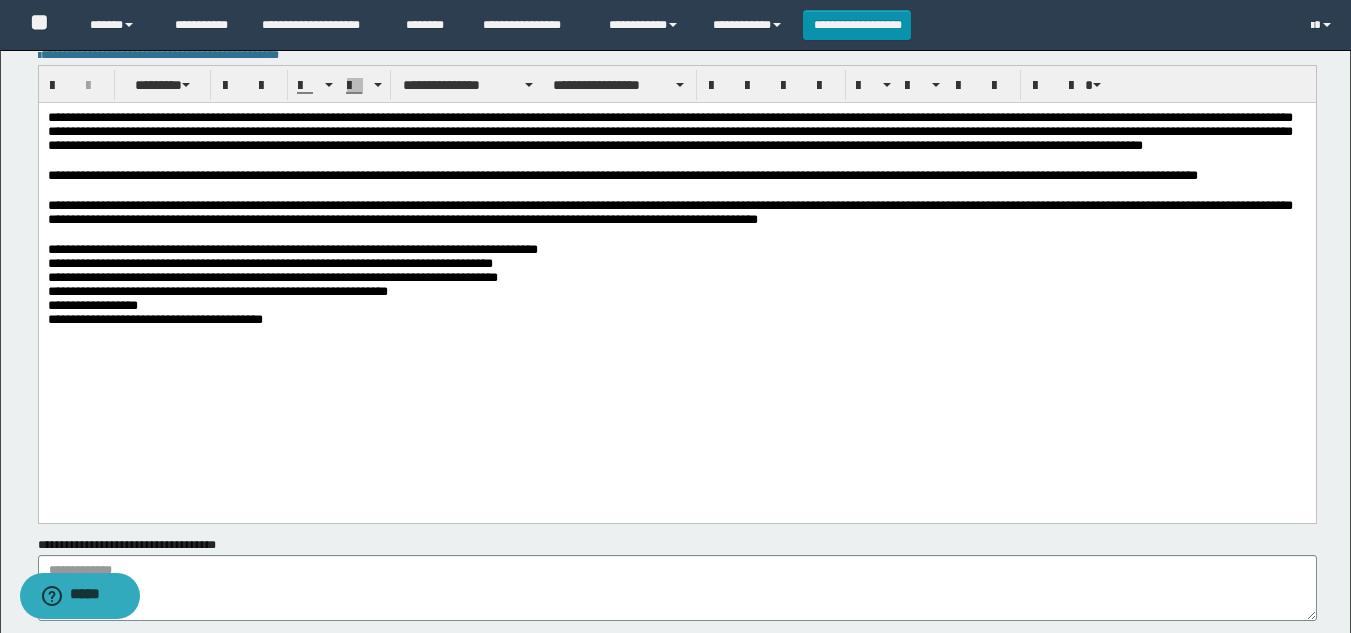 type 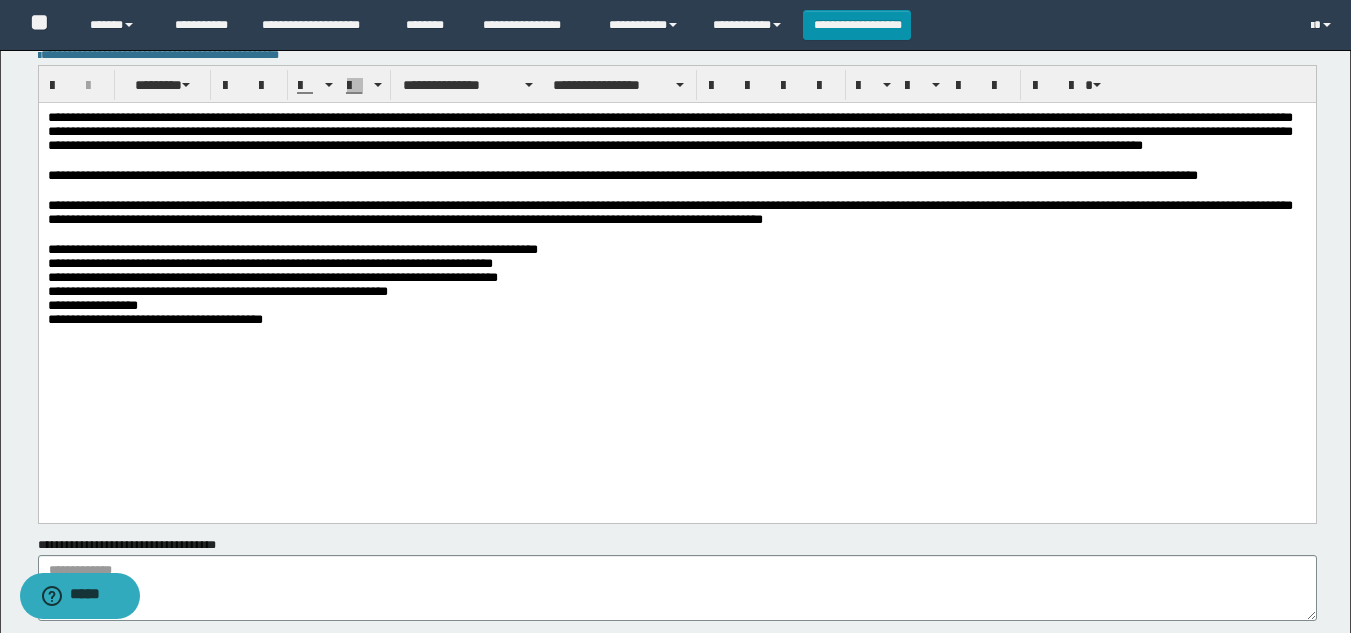click on "**********" at bounding box center [669, 211] 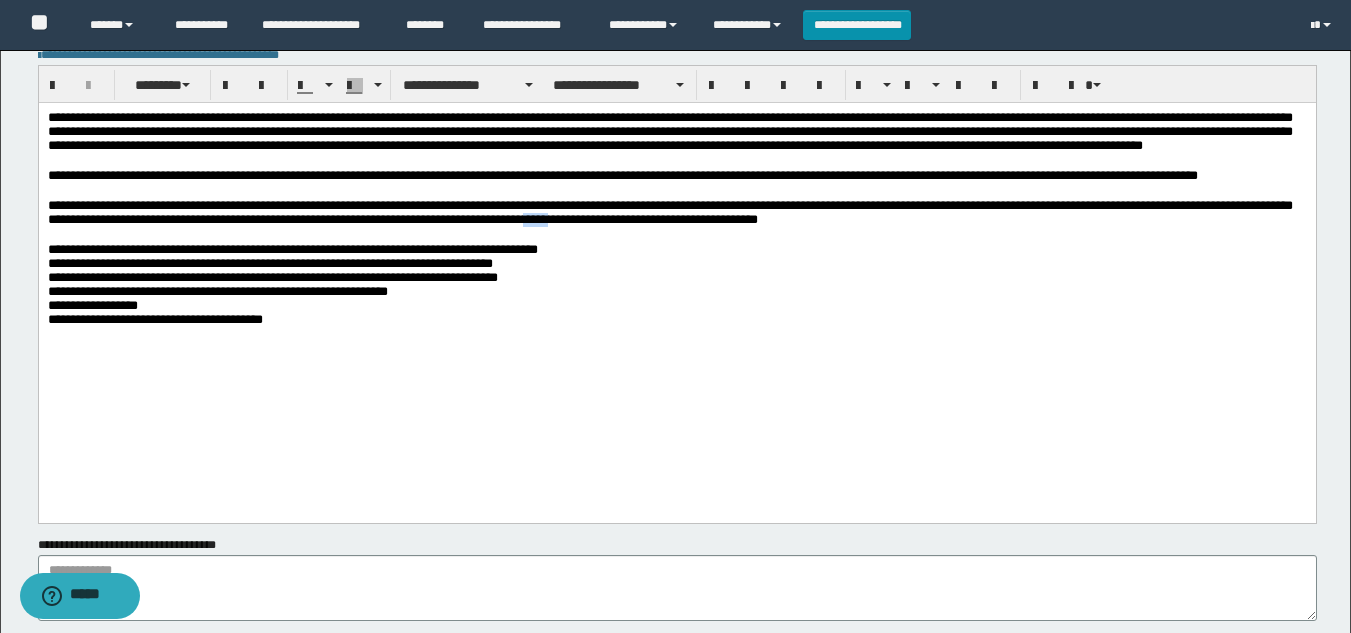 drag, startPoint x: 215, startPoint y: 294, endPoint x: 252, endPoint y: 294, distance: 37 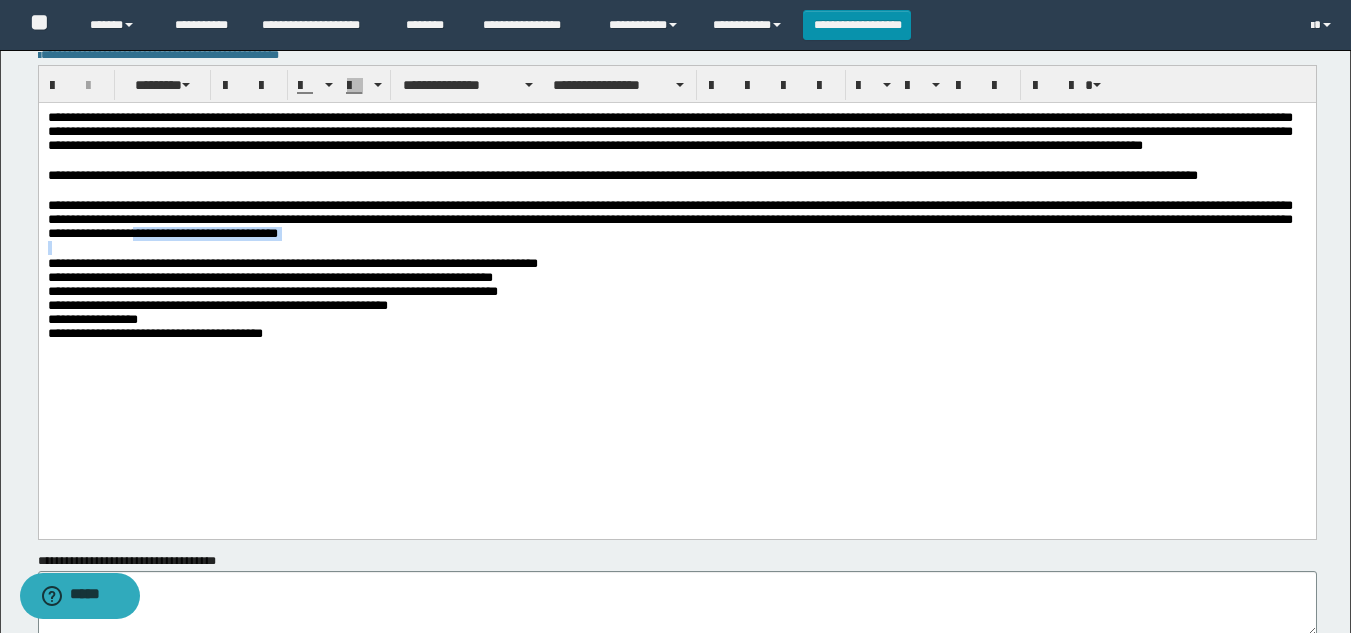 drag, startPoint x: 267, startPoint y: 312, endPoint x: 539, endPoint y: 319, distance: 272.09006 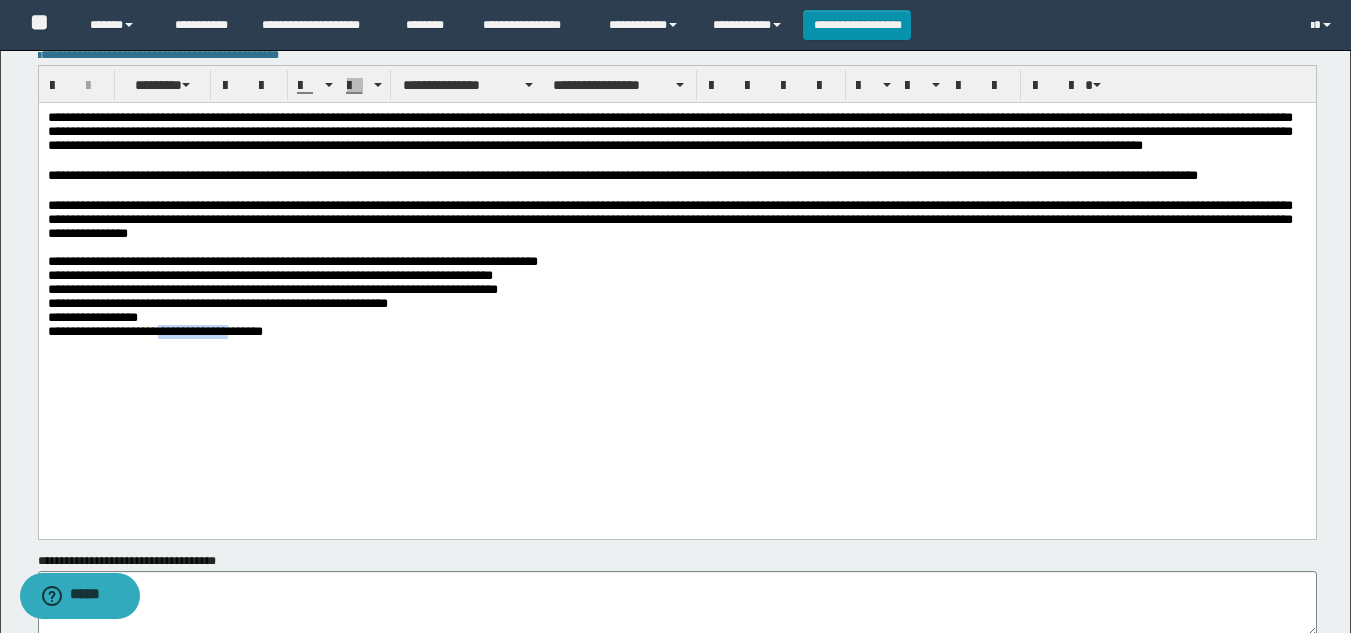 drag, startPoint x: 227, startPoint y: 422, endPoint x: 321, endPoint y: 428, distance: 94.19129 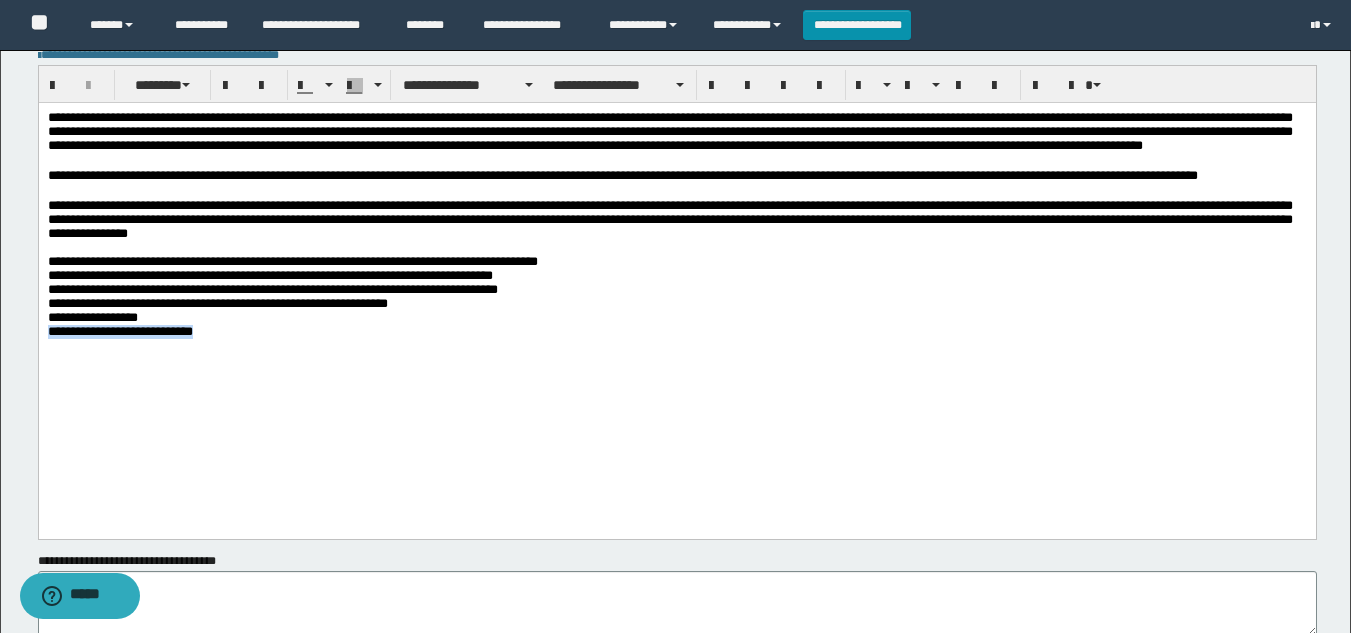 drag, startPoint x: 290, startPoint y: 425, endPoint x: 43, endPoint y: 445, distance: 247.8084 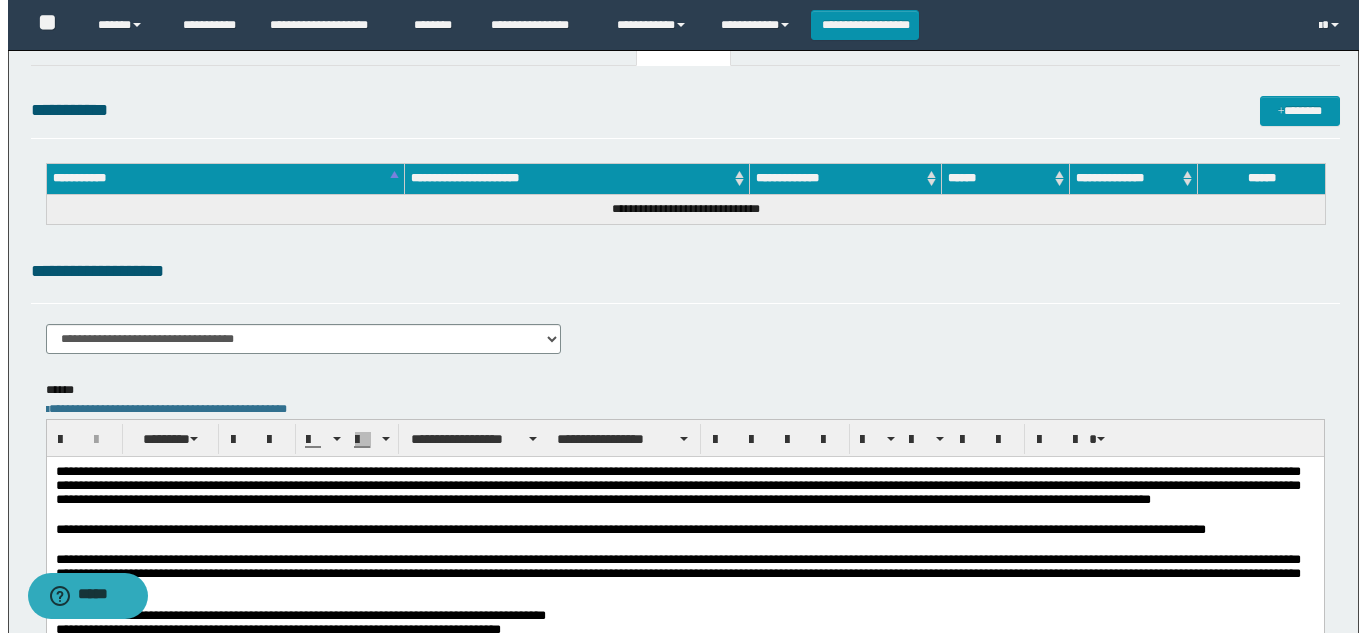 scroll, scrollTop: 0, scrollLeft: 0, axis: both 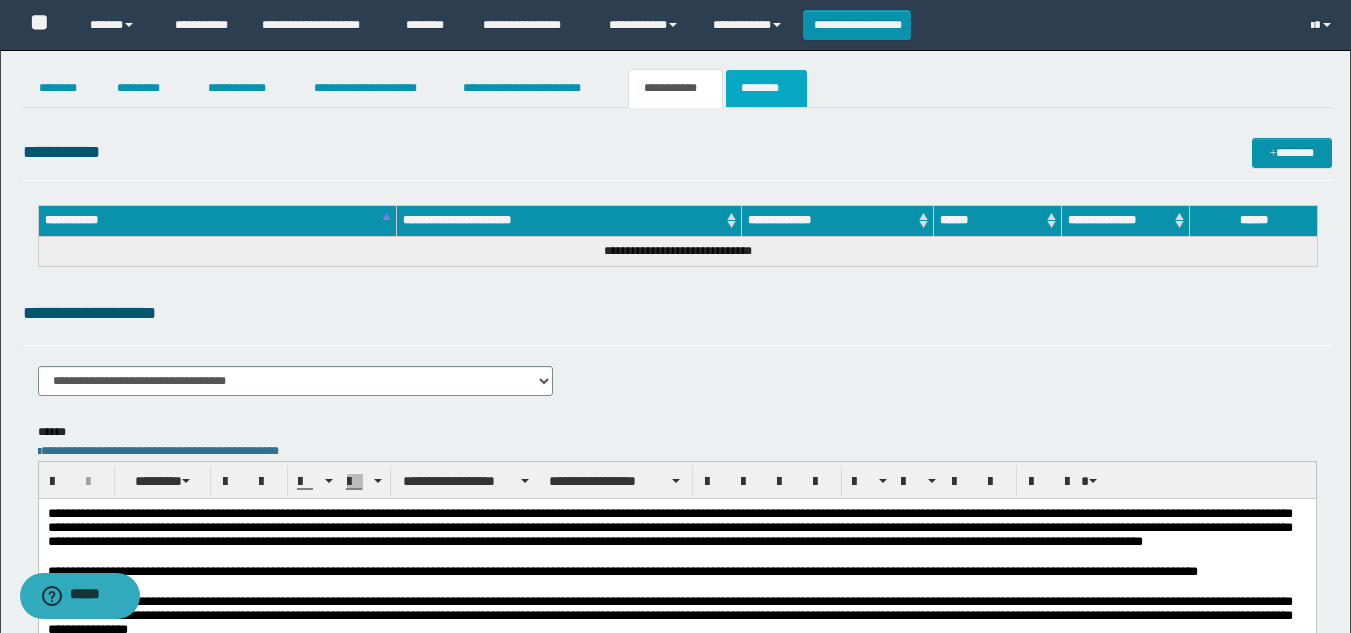 click on "********" at bounding box center [766, 88] 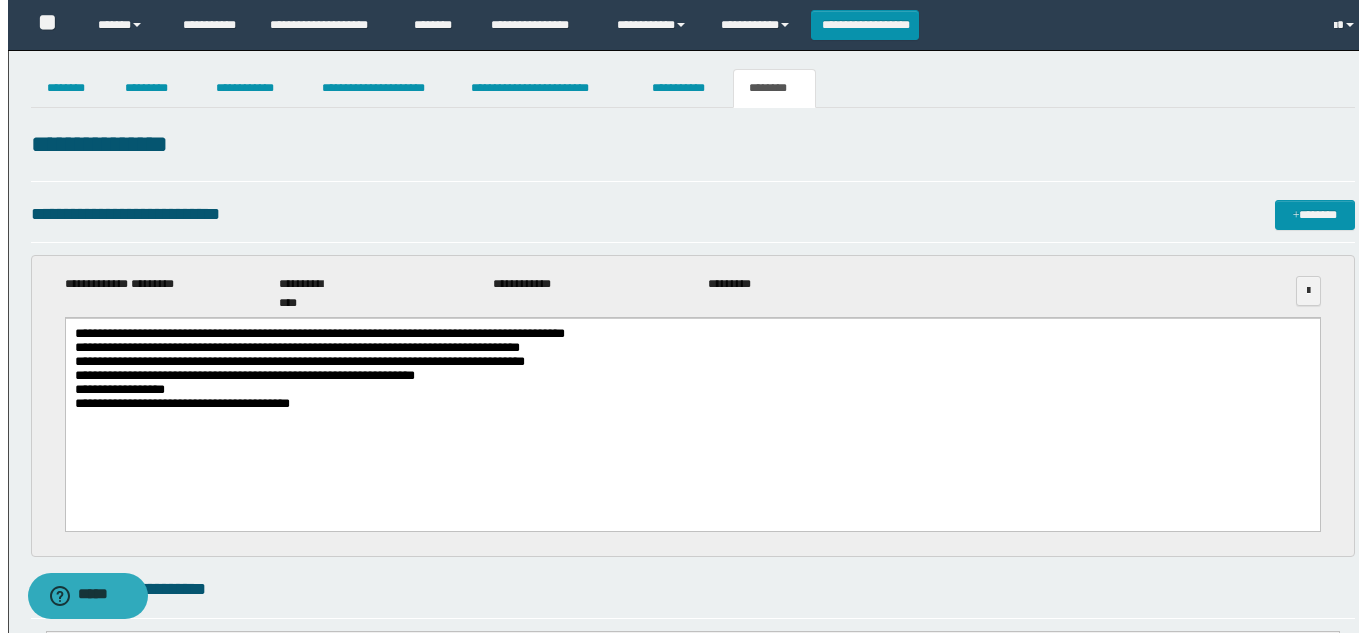 scroll, scrollTop: 0, scrollLeft: 0, axis: both 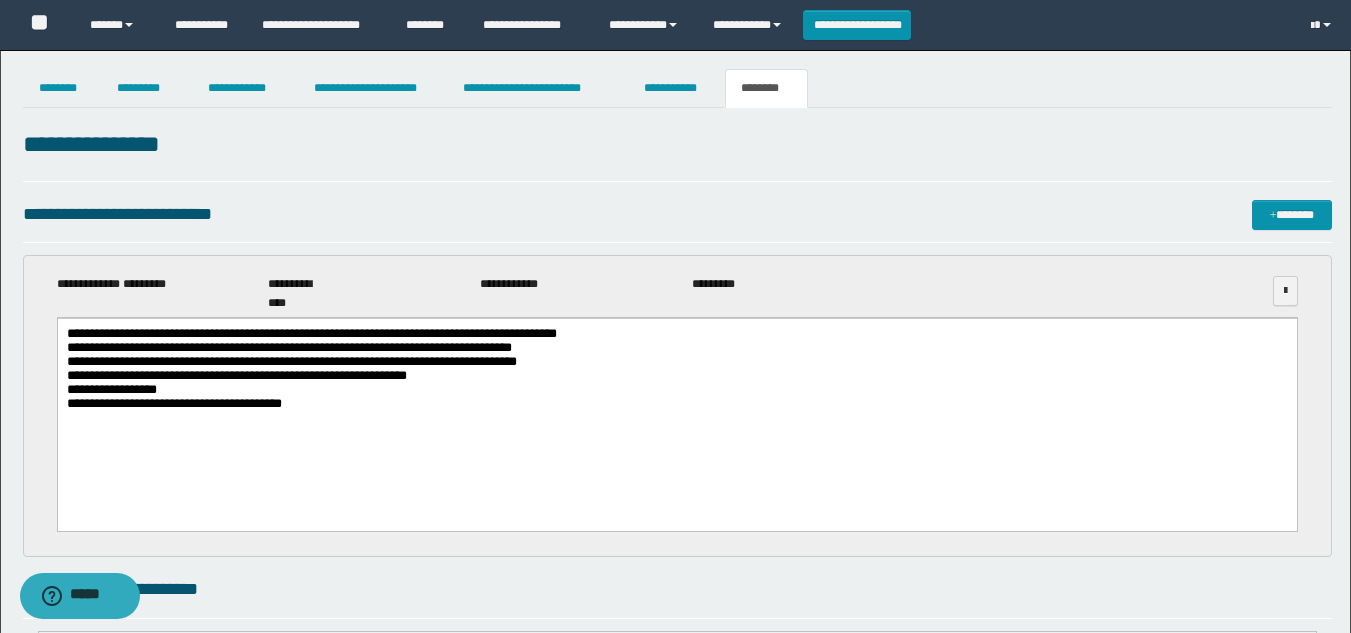 click on "**********" at bounding box center (676, 404) 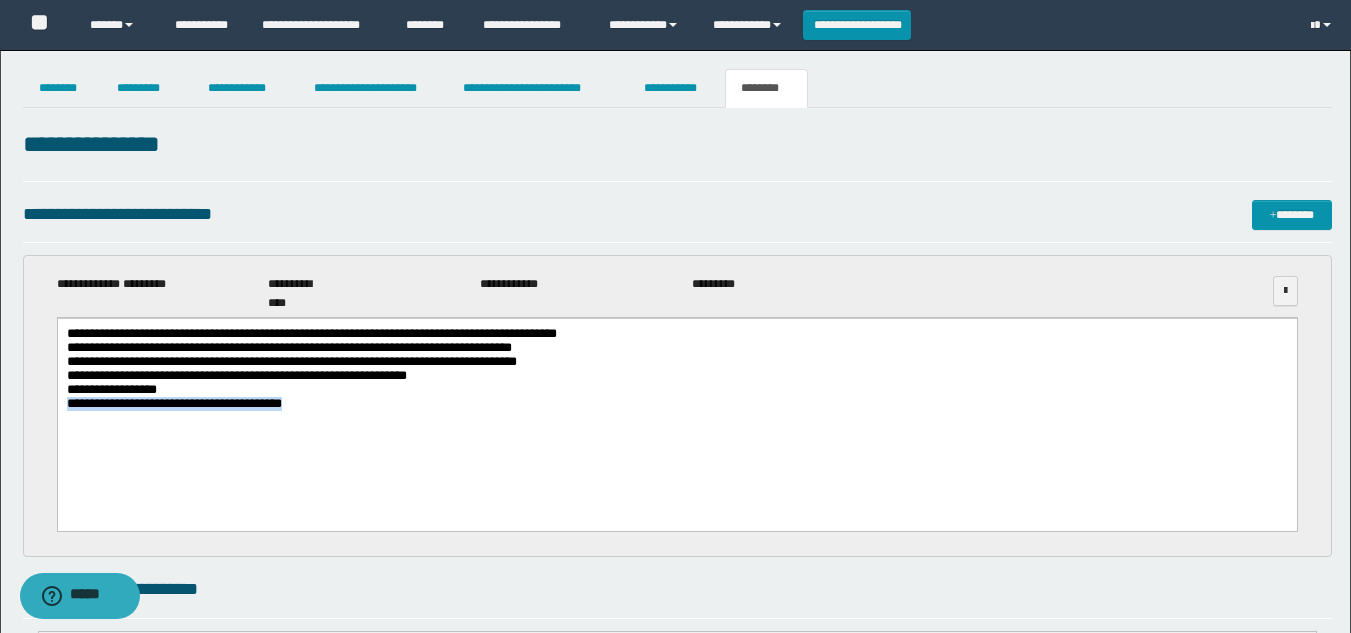 drag, startPoint x: 388, startPoint y: 412, endPoint x: 44, endPoint y: 418, distance: 344.0523 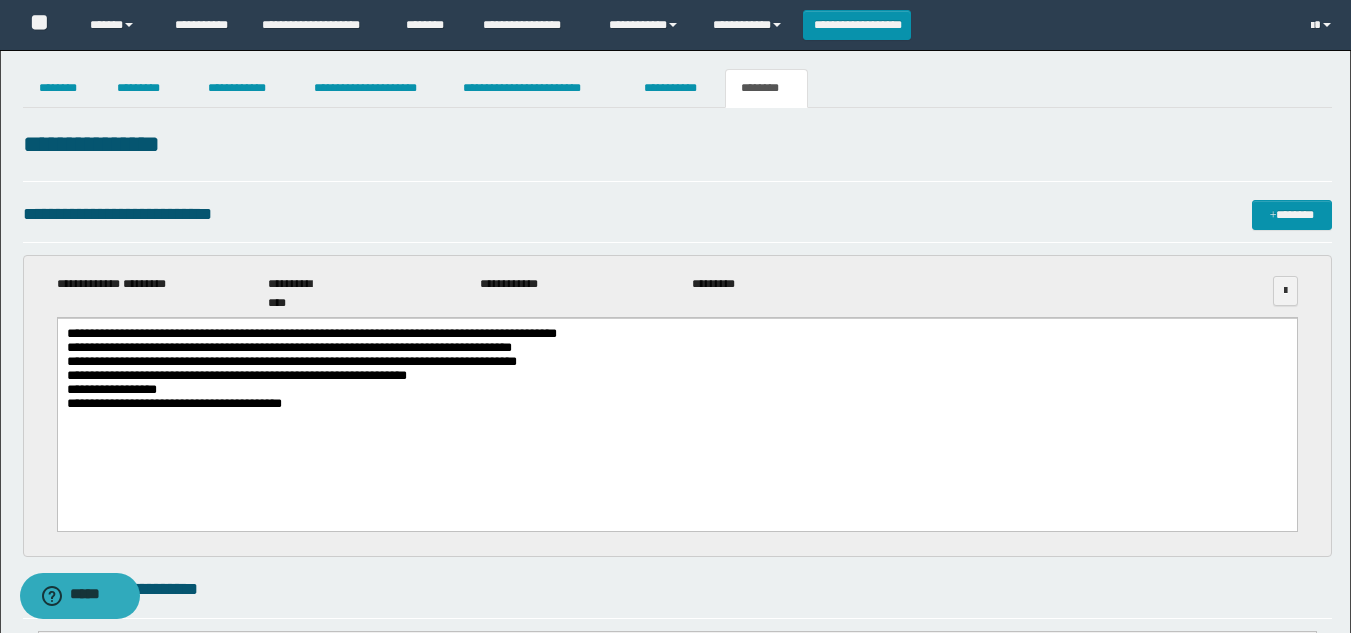 click on "**********" at bounding box center [676, 404] 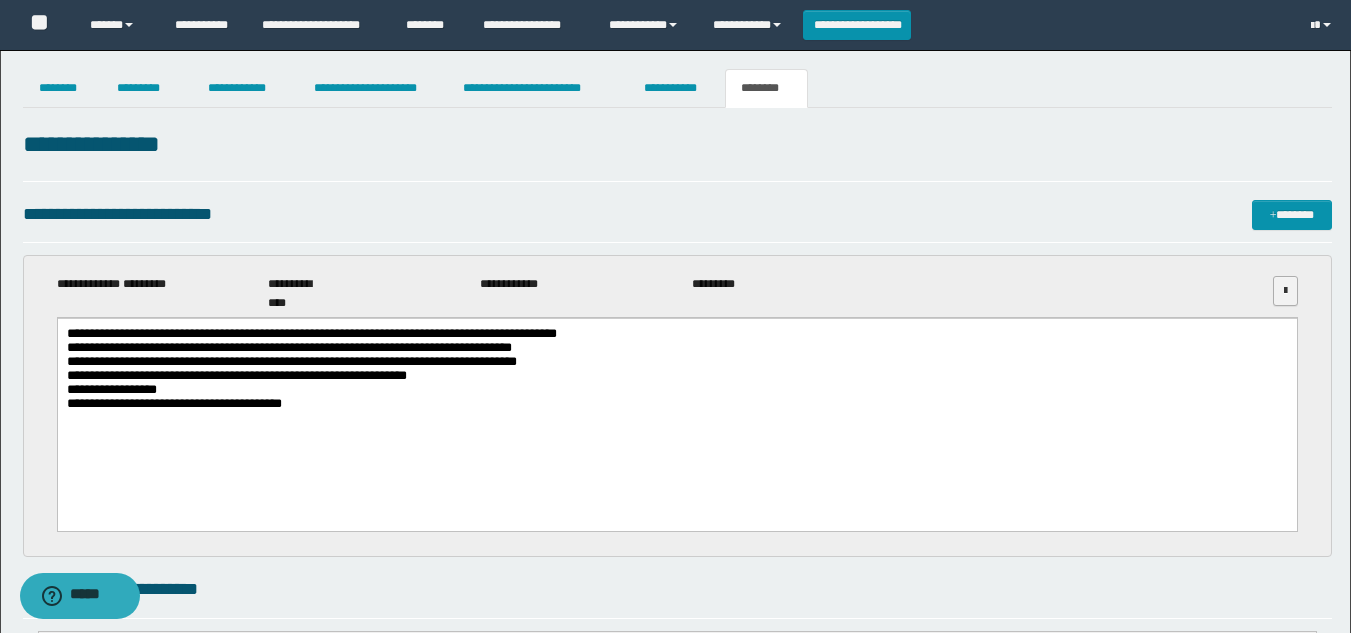 click at bounding box center (1285, 291) 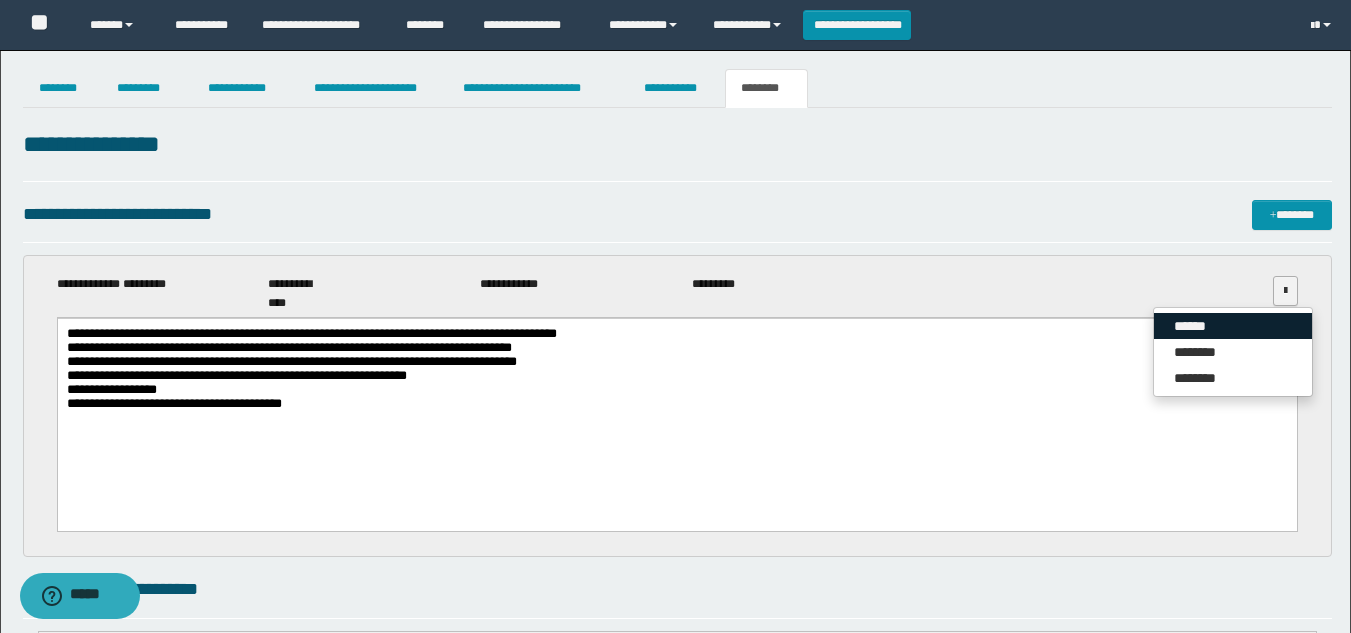 click on "******" at bounding box center [1233, 326] 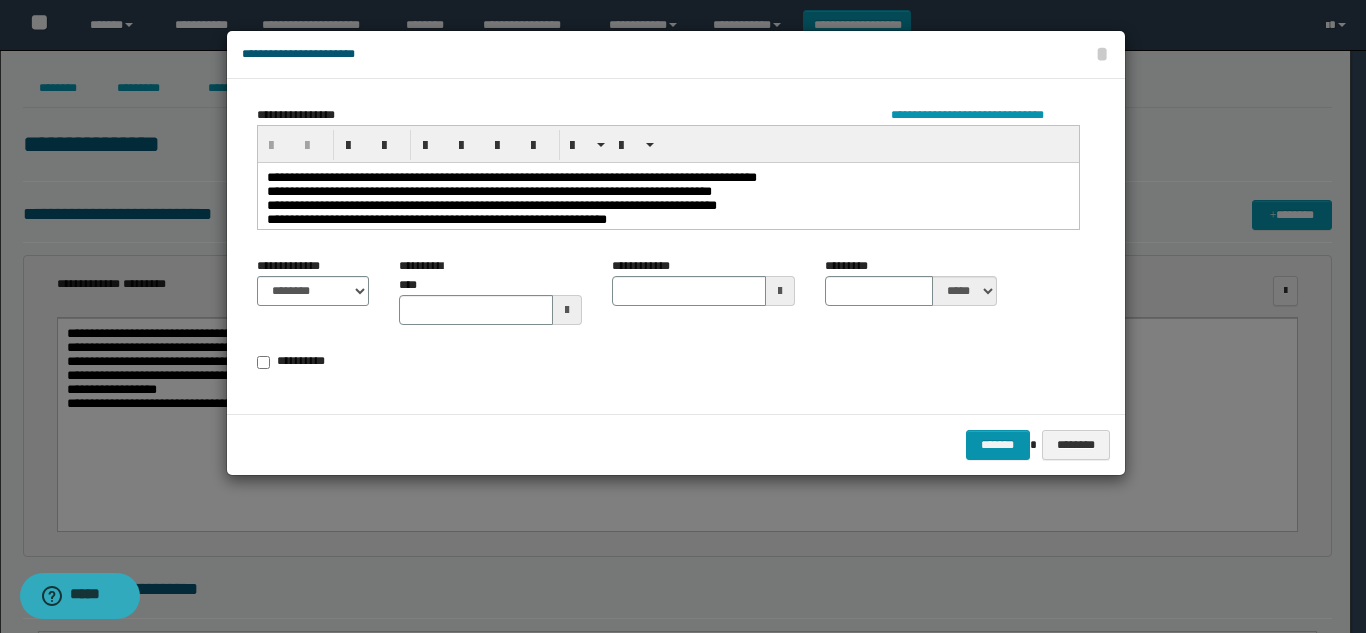 type 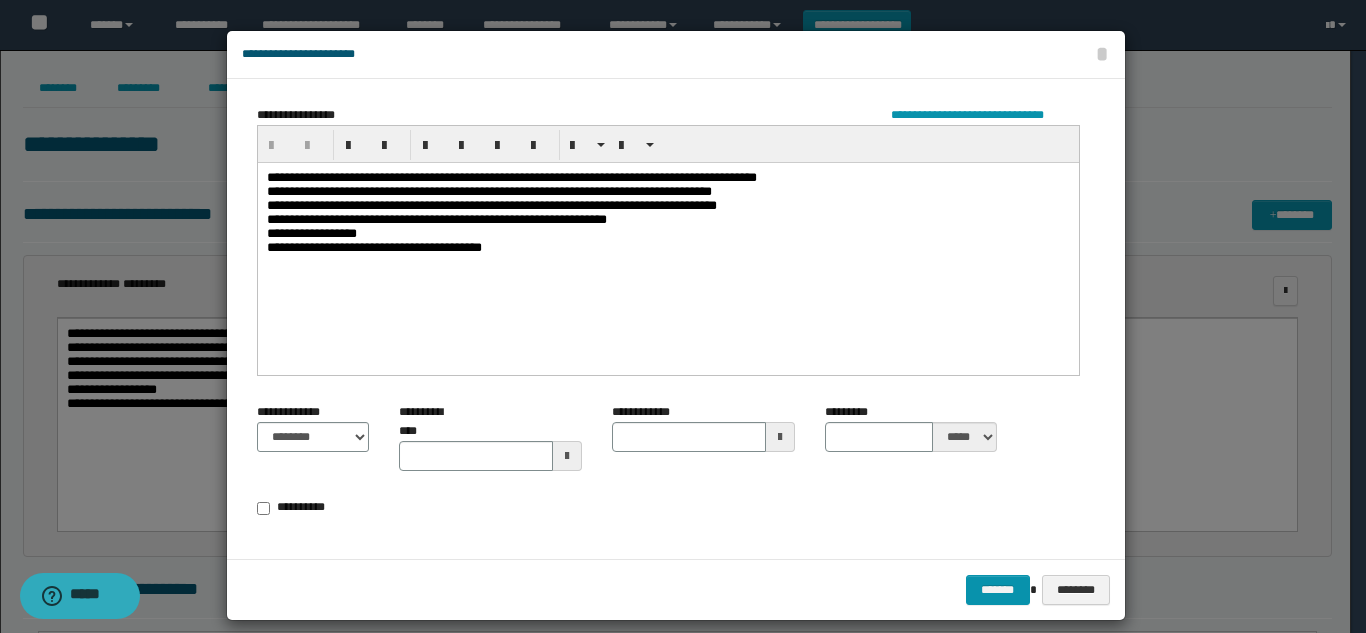 click on "**********" at bounding box center (667, 219) 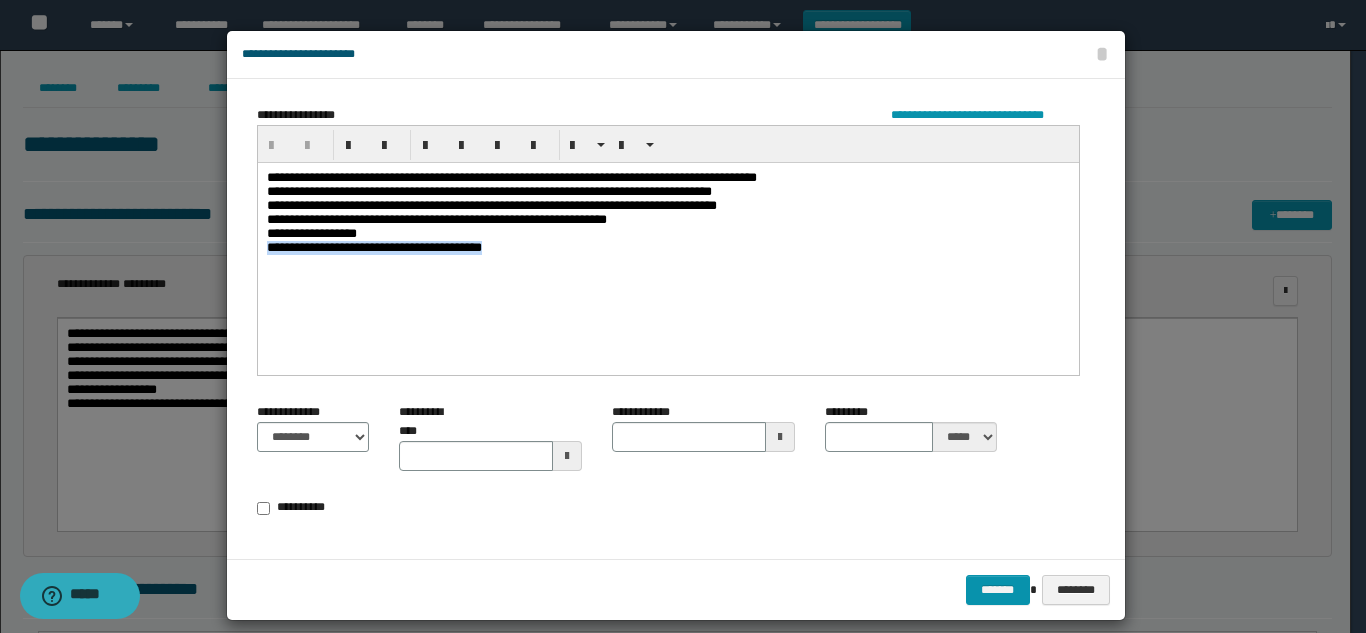 drag, startPoint x: 590, startPoint y: 254, endPoint x: 199, endPoint y: 291, distance: 392.74673 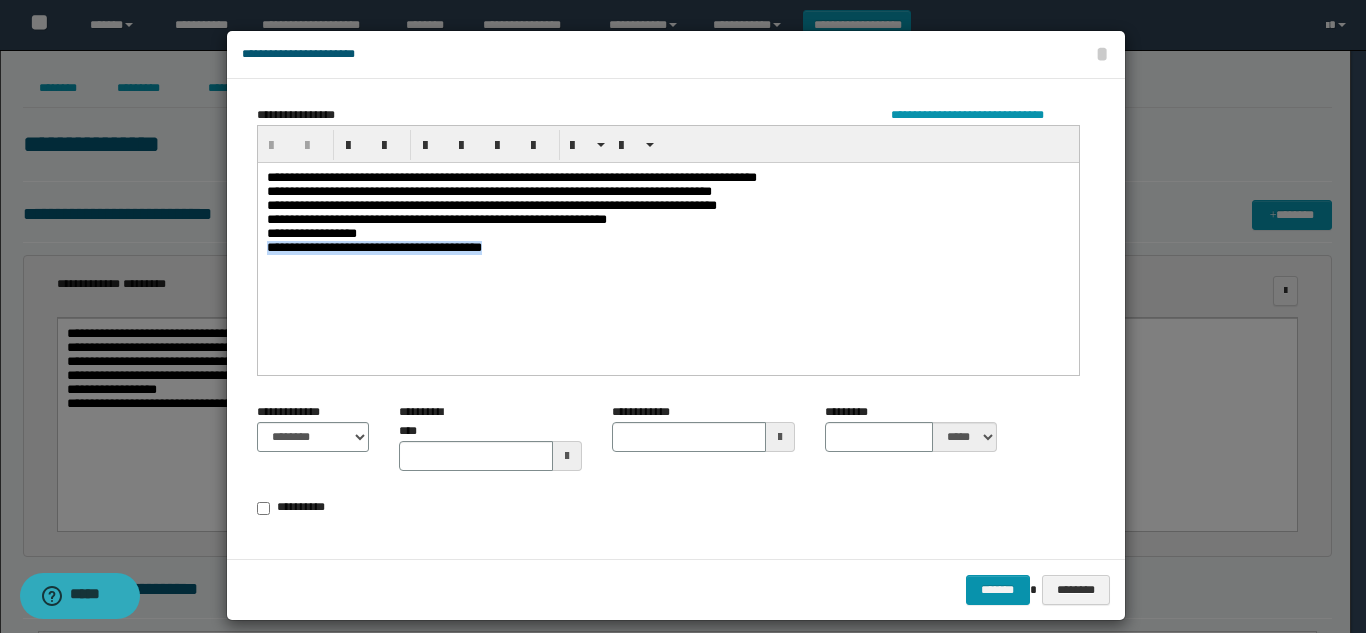 type 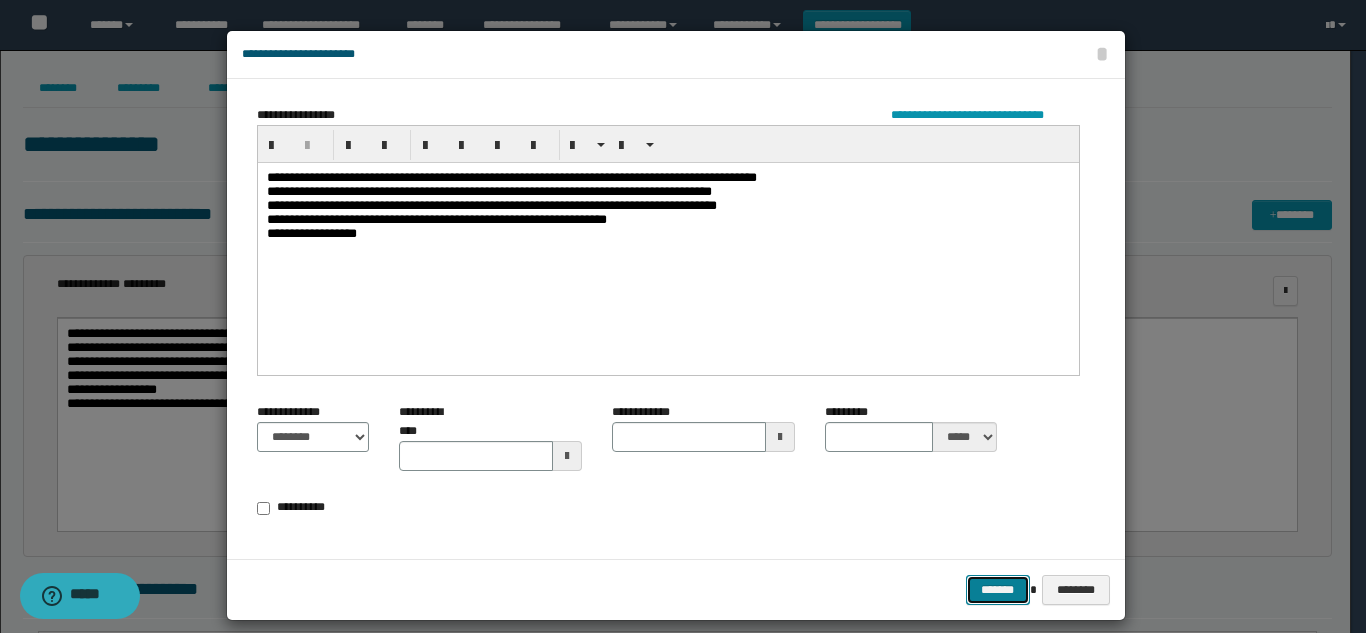 click on "*******" at bounding box center [998, 590] 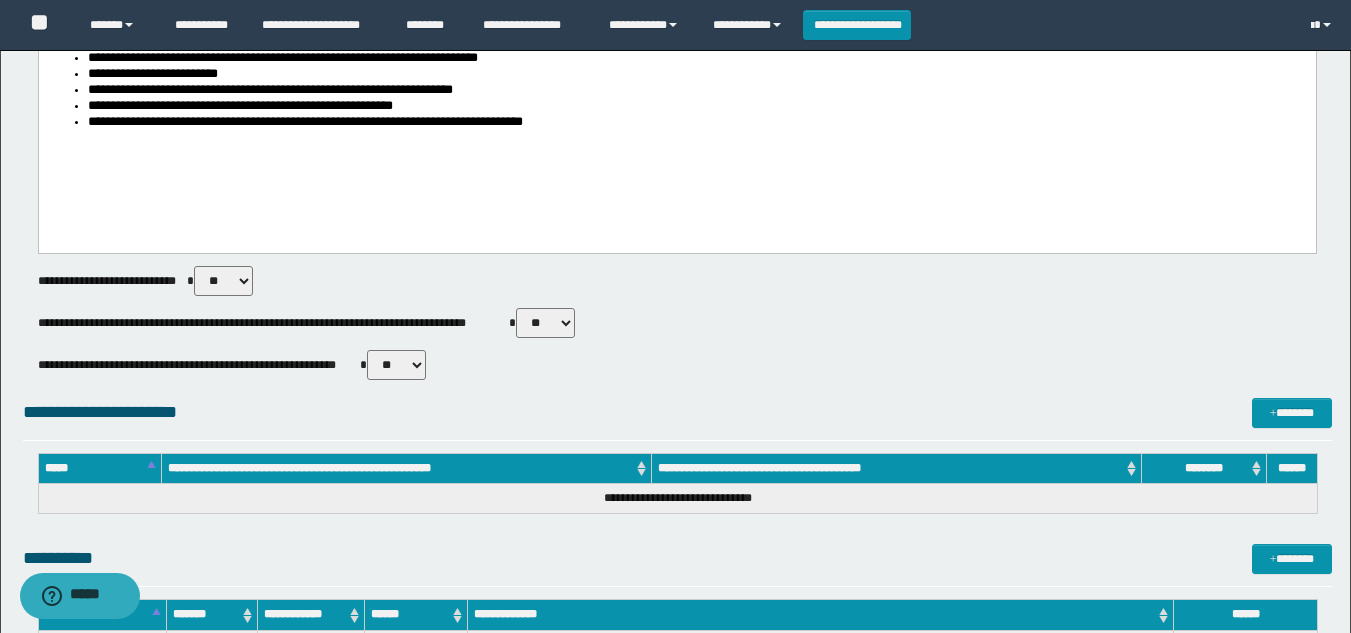 scroll, scrollTop: 658, scrollLeft: 0, axis: vertical 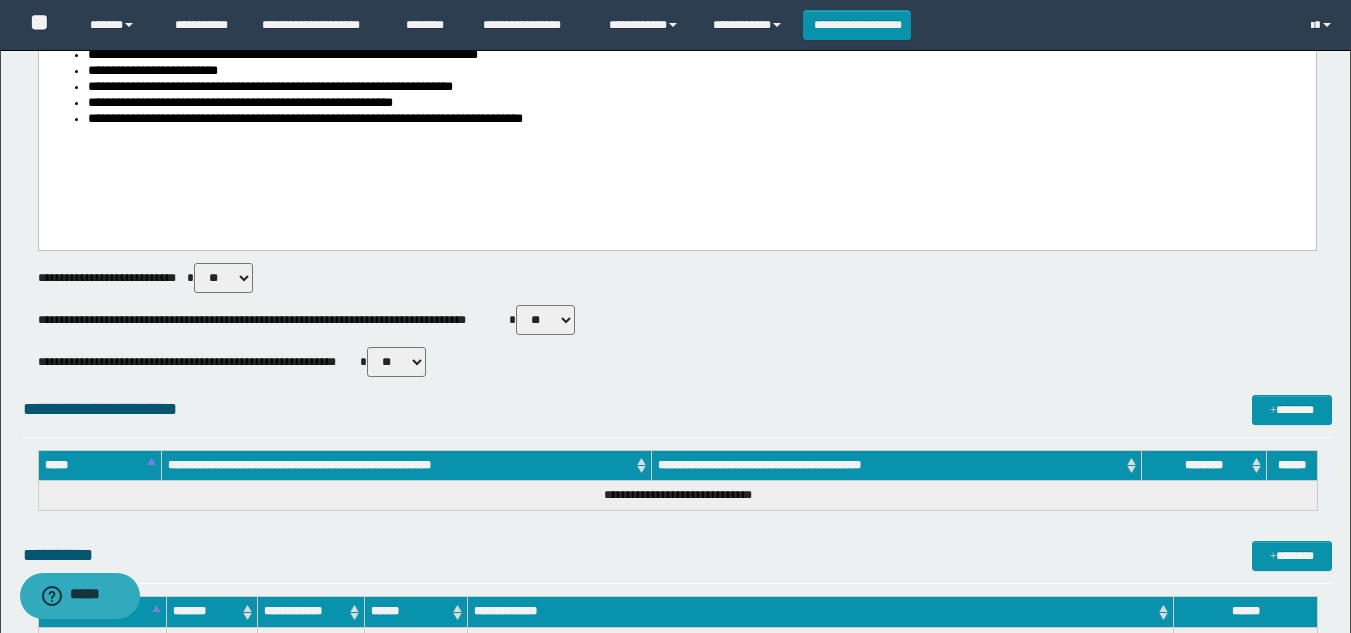 click on "**
**" at bounding box center (223, 278) 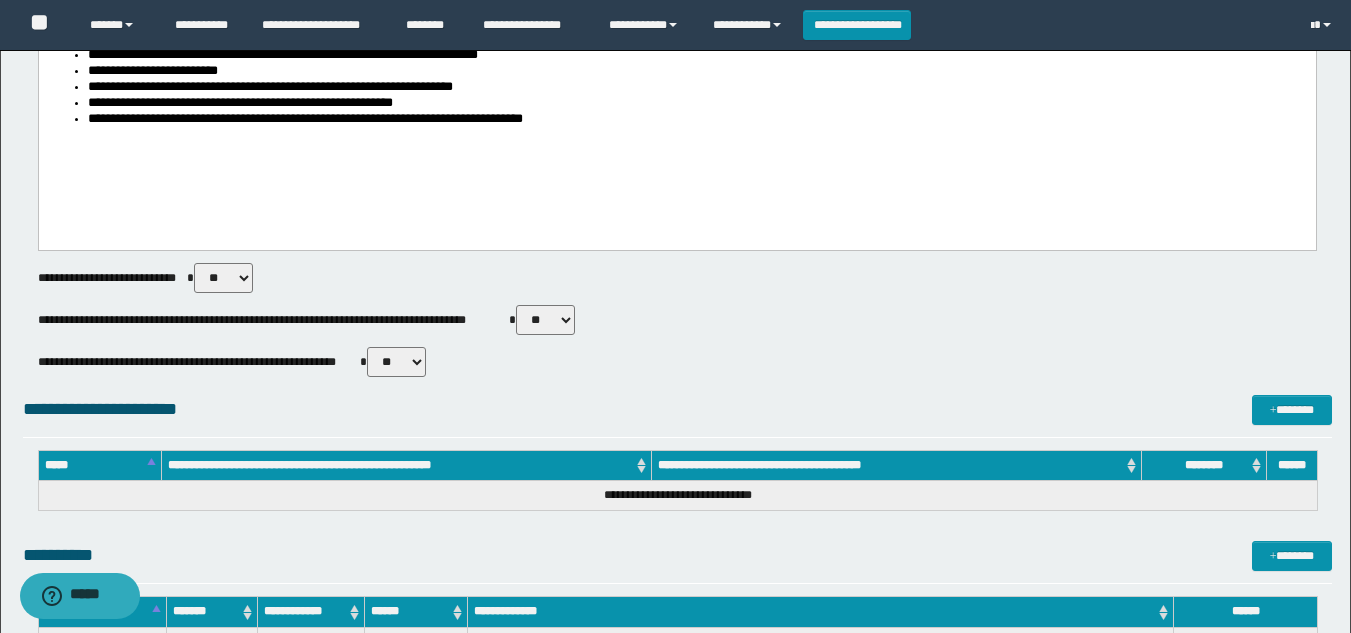 select on "****" 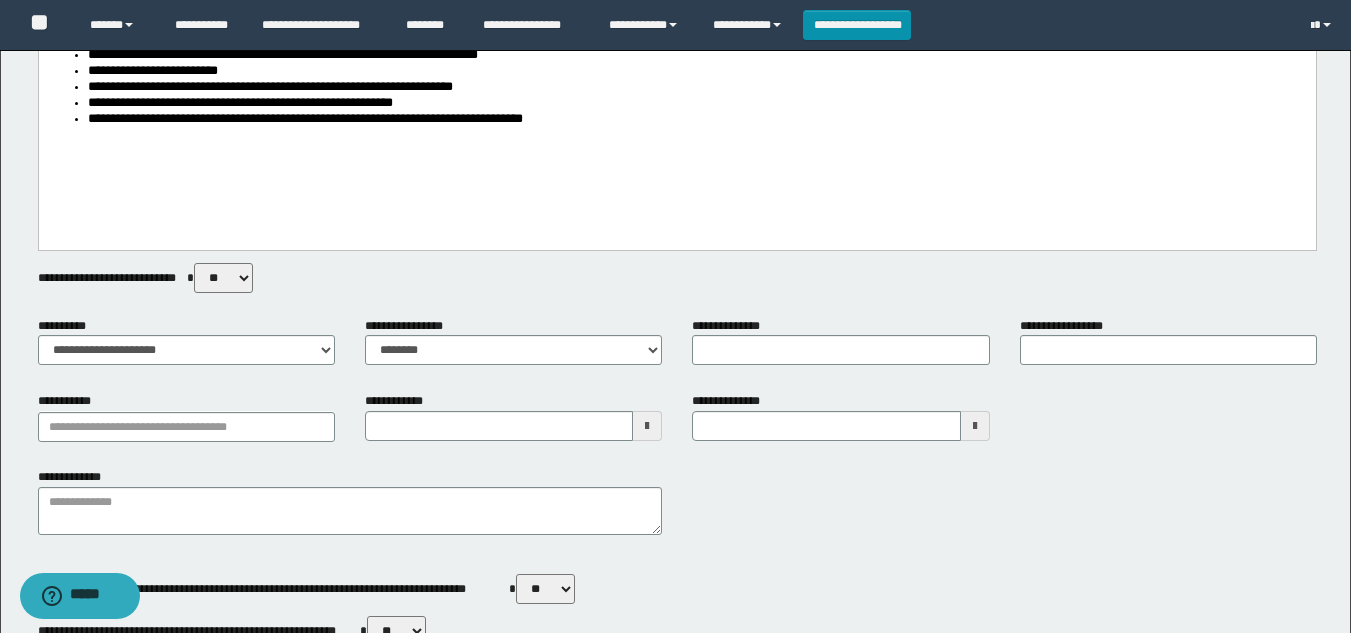 type 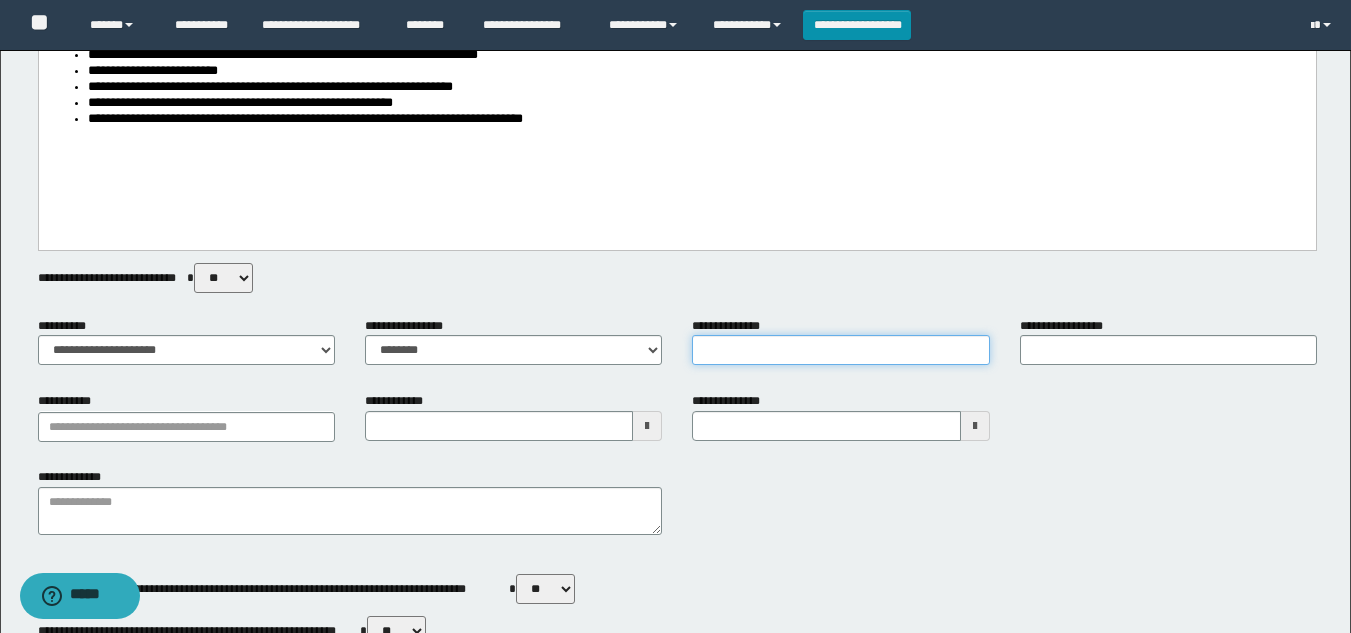 click on "**********" at bounding box center [840, 350] 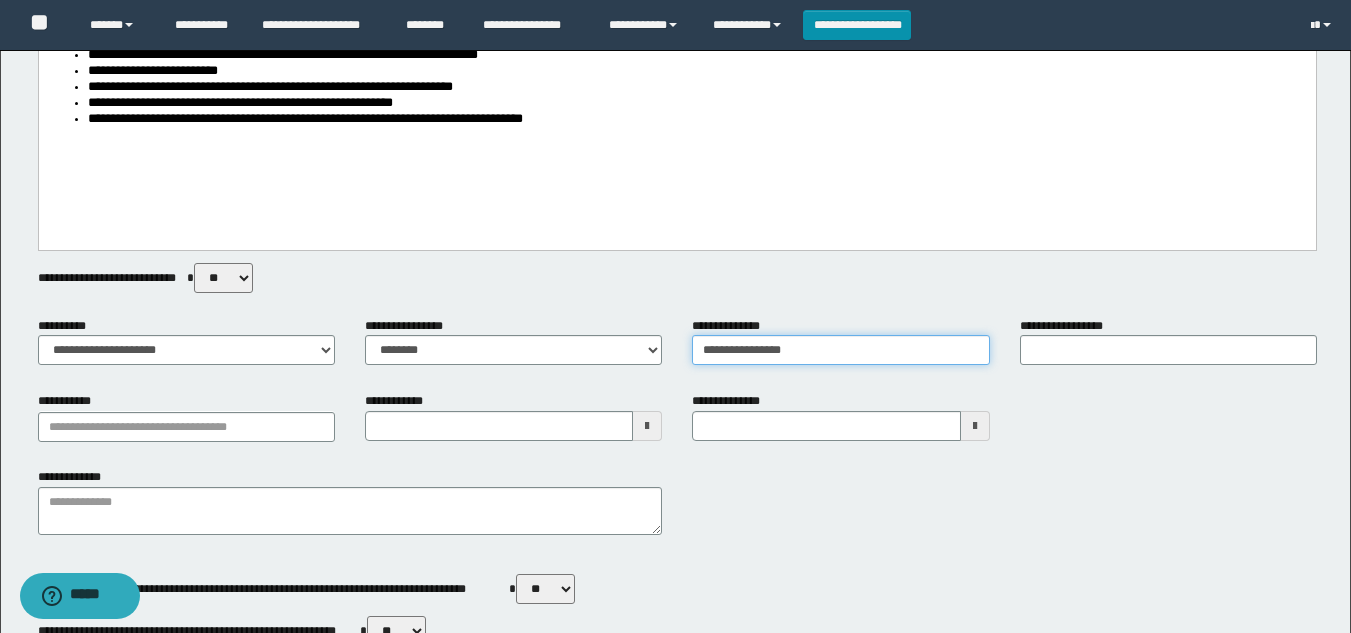 type on "**********" 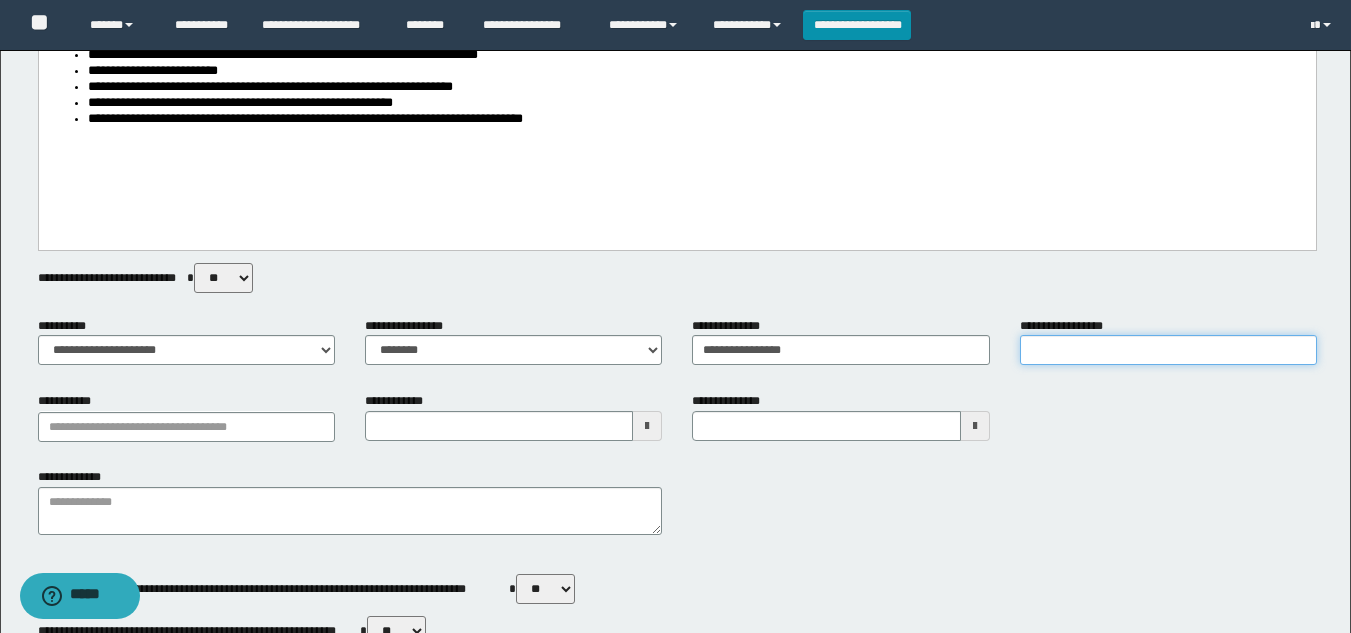 click on "**********" at bounding box center (1168, 350) 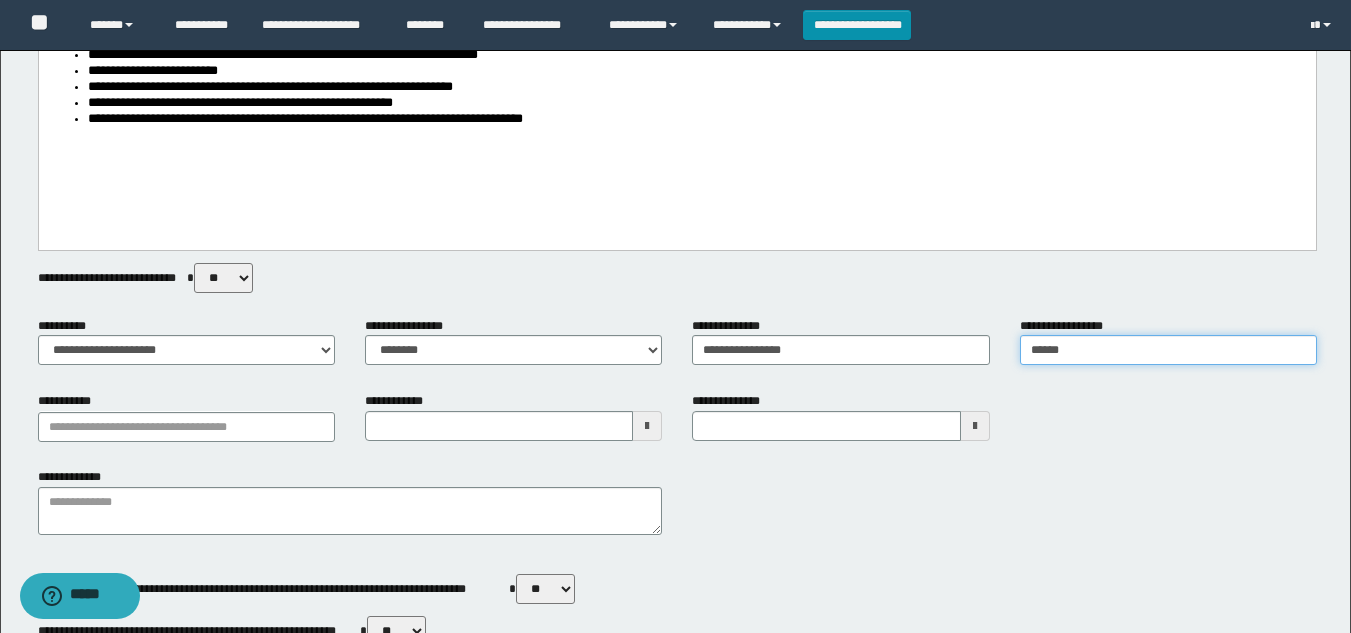 type on "*******" 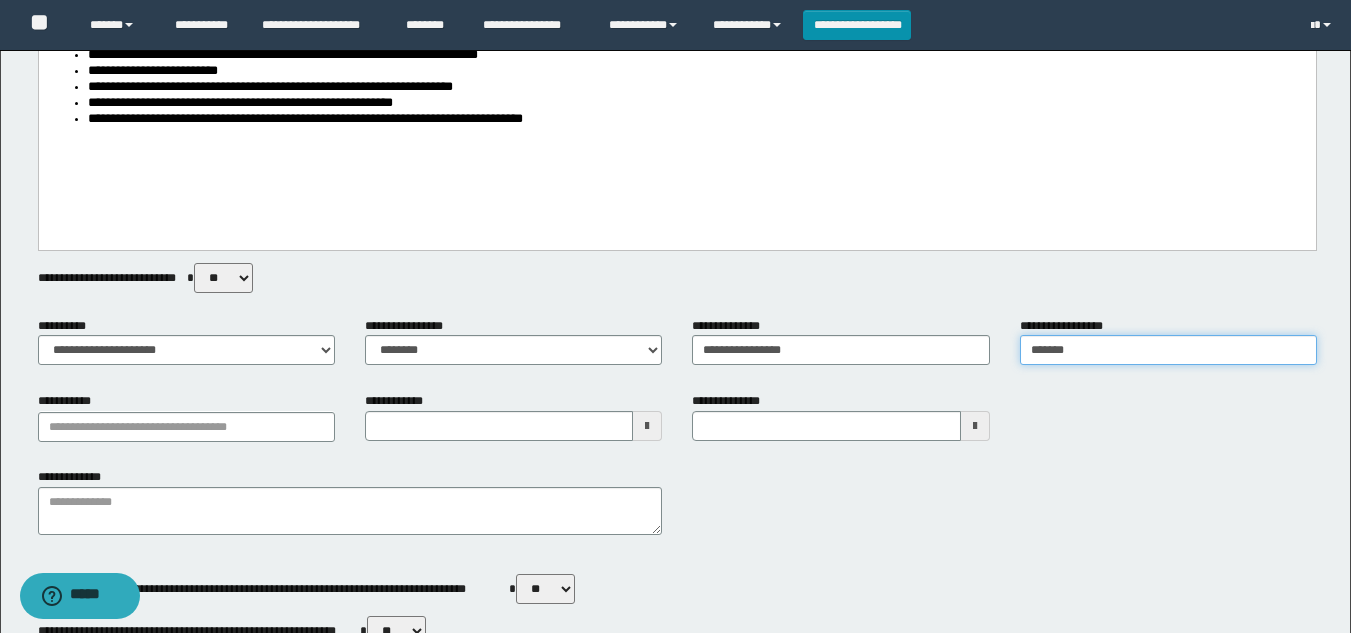 type 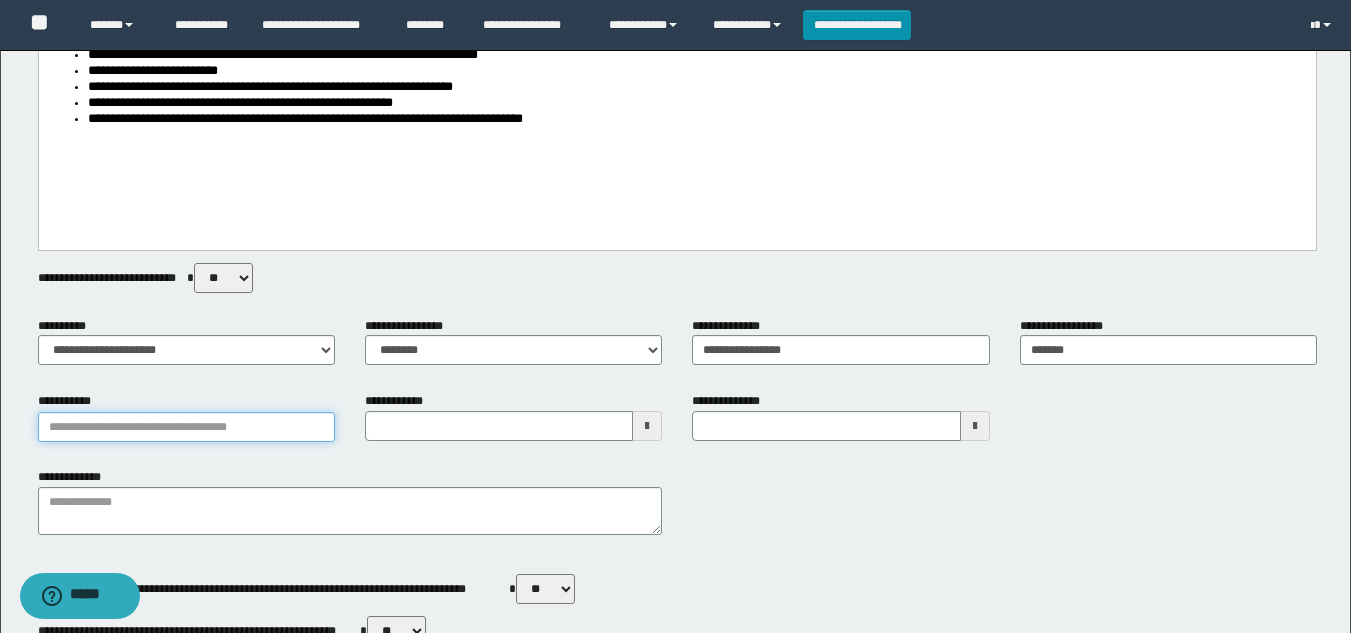 click on "**********" at bounding box center (186, 427) 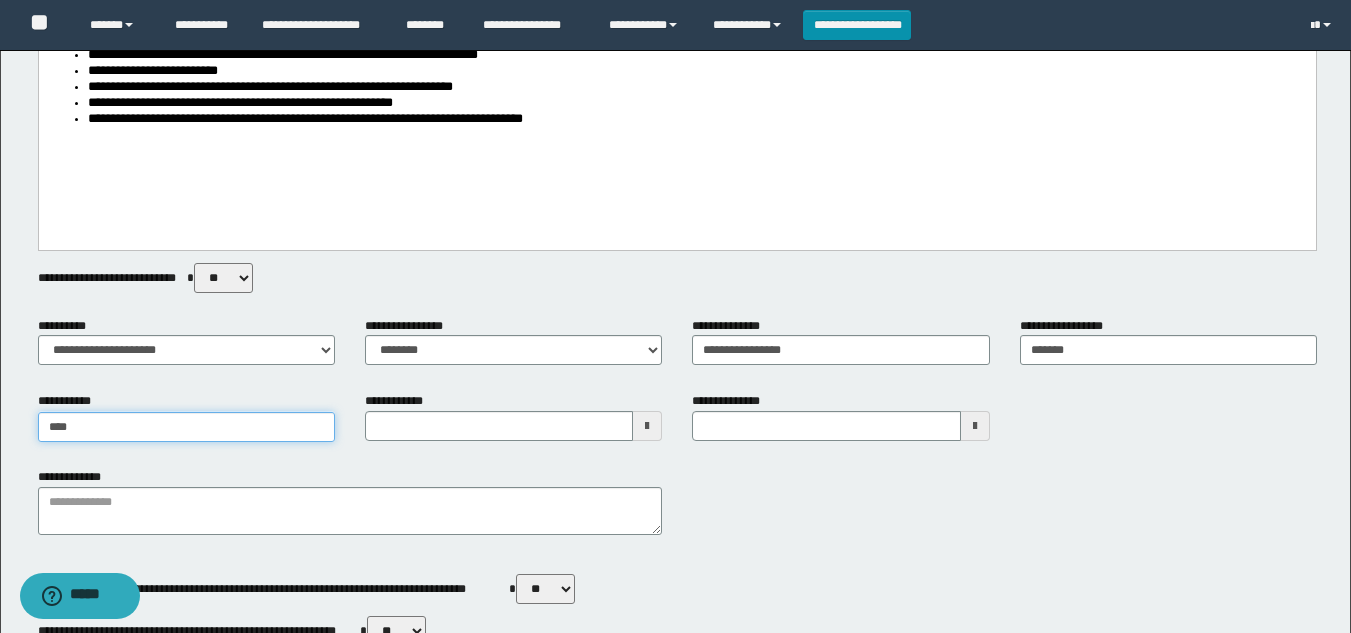 type on "*****" 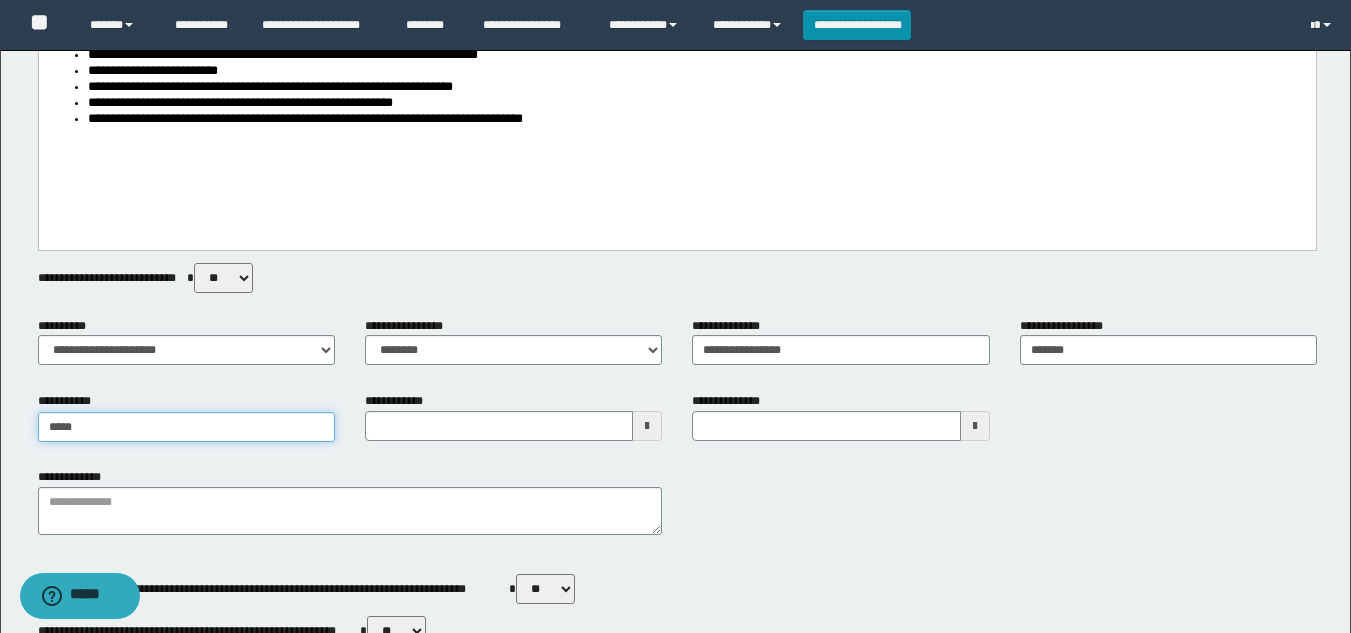 type on "**********" 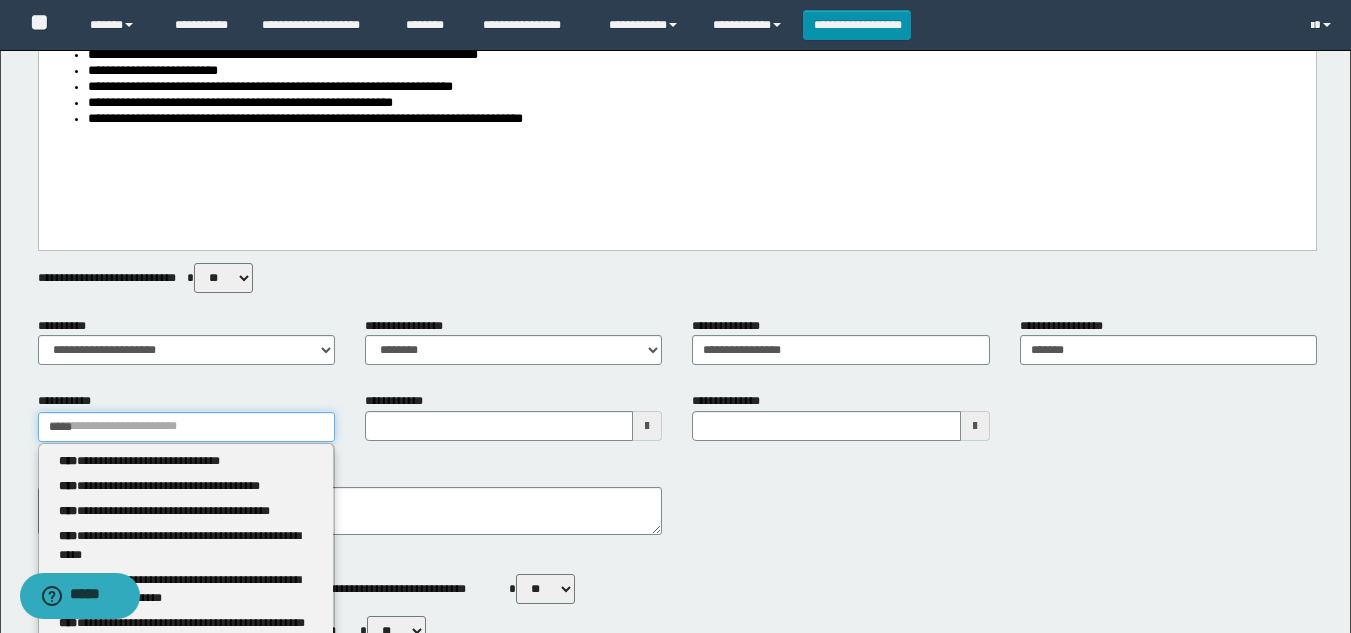 type on "*****" 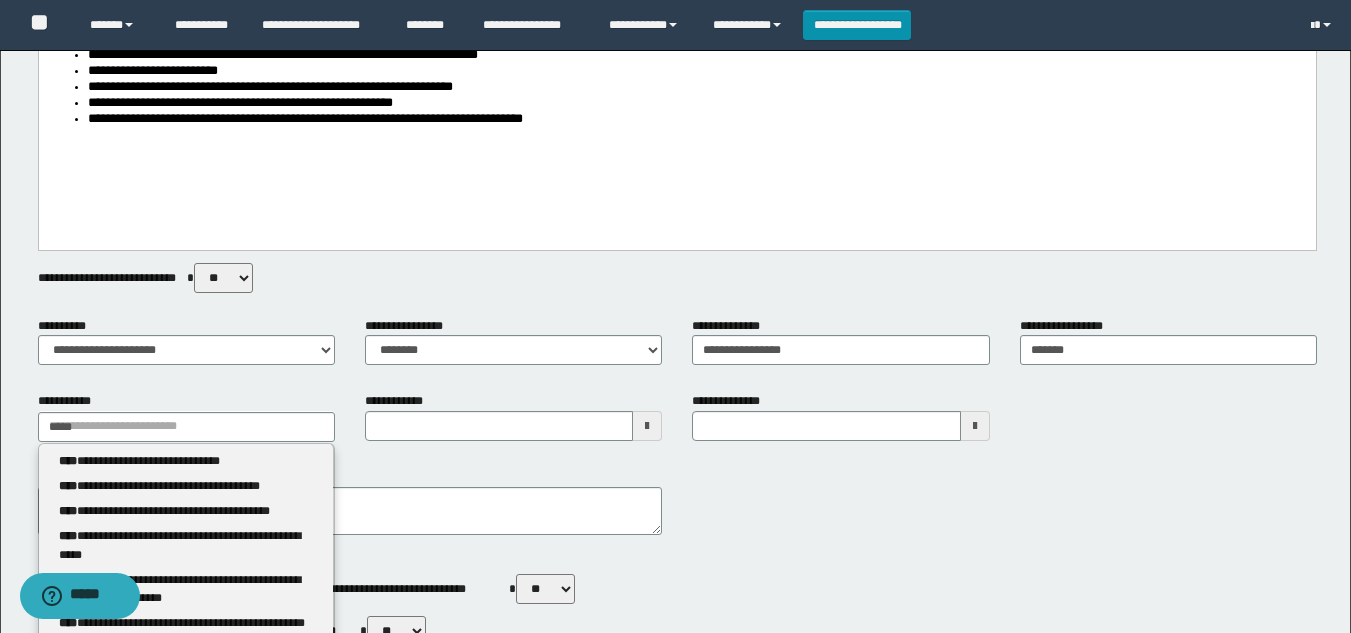 type 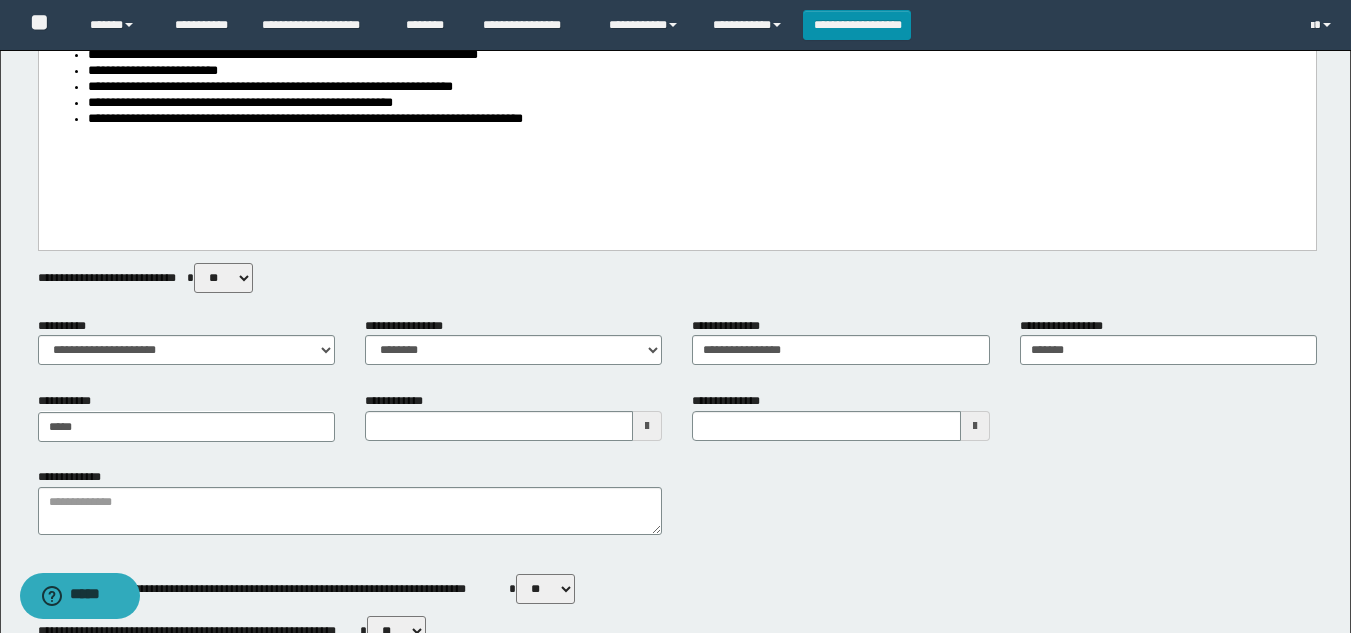click on "**
**" at bounding box center (223, 278) 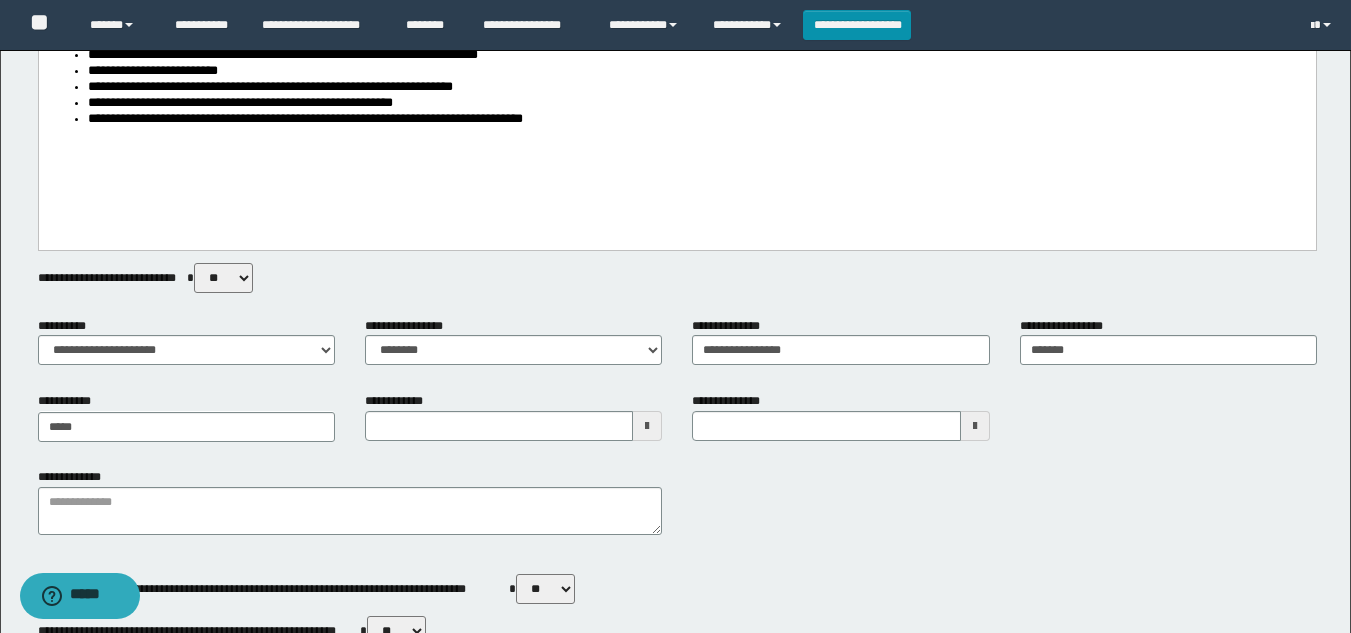 select on "*****" 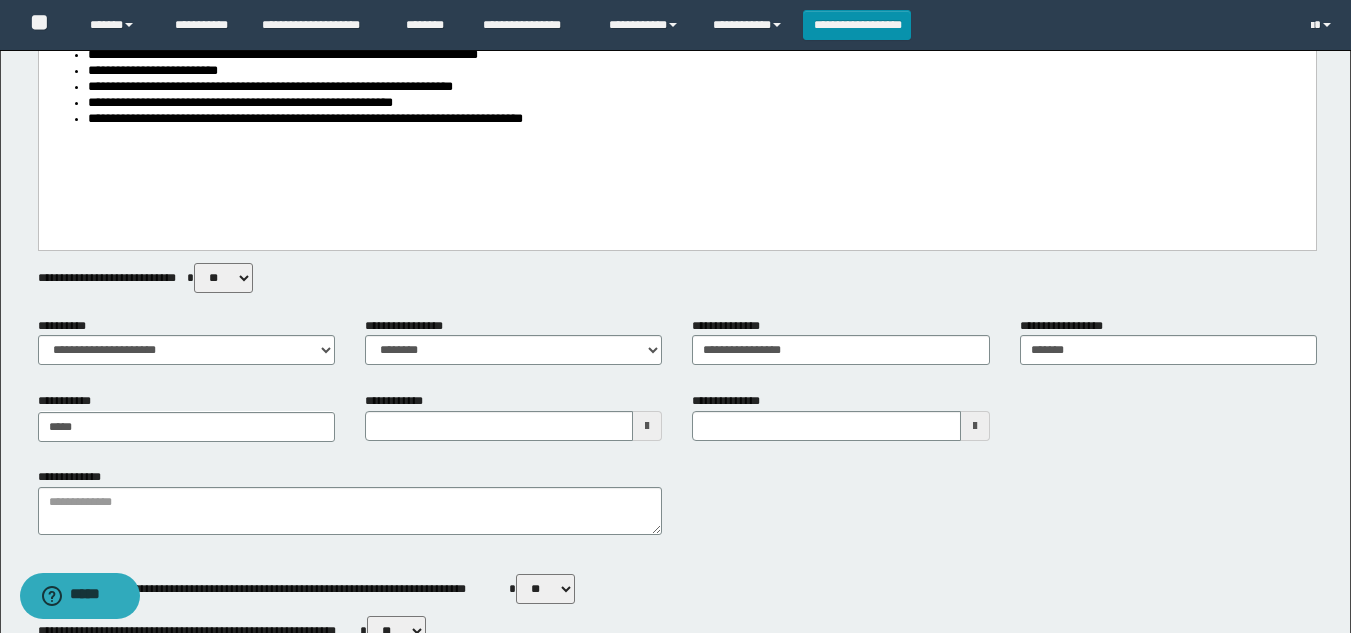 click on "**
**" at bounding box center (223, 278) 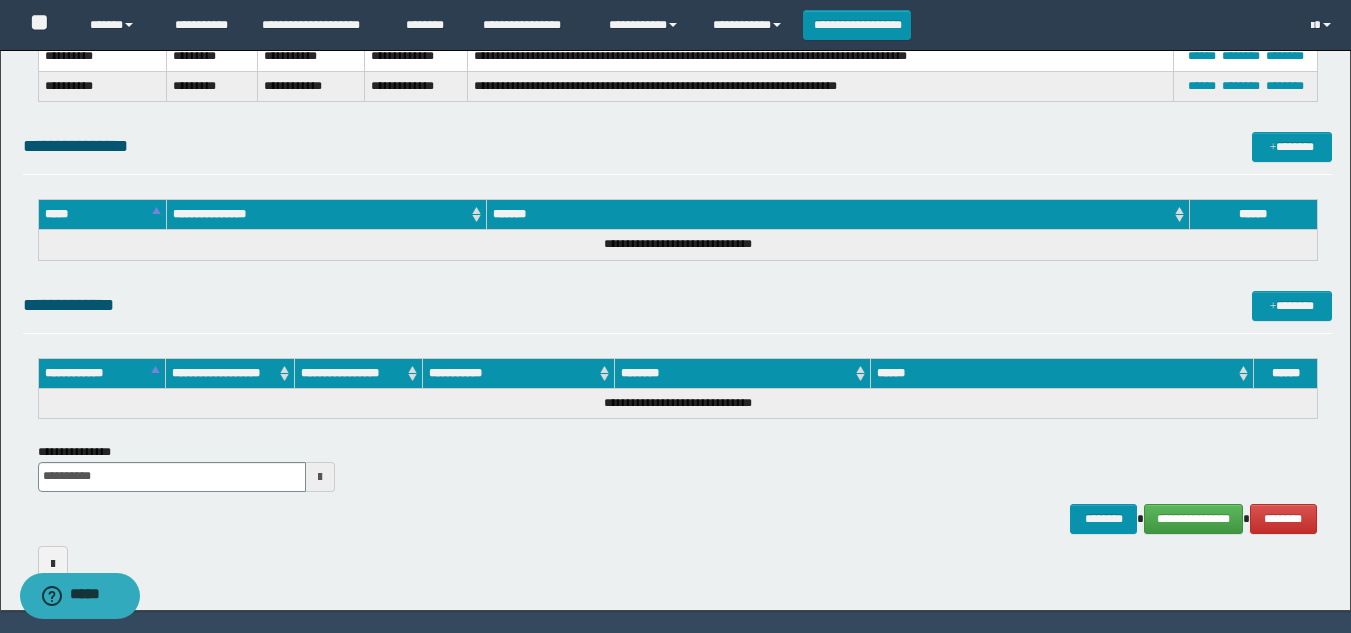 scroll, scrollTop: 1330, scrollLeft: 0, axis: vertical 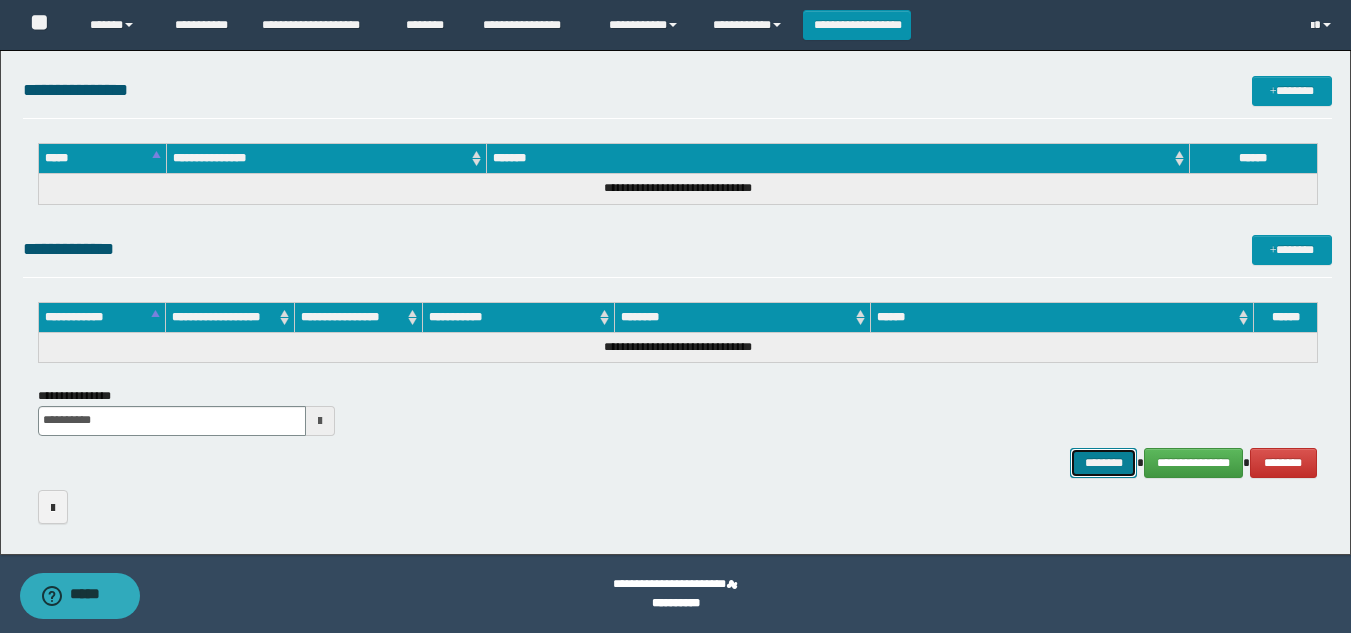 click on "********" at bounding box center [1104, 463] 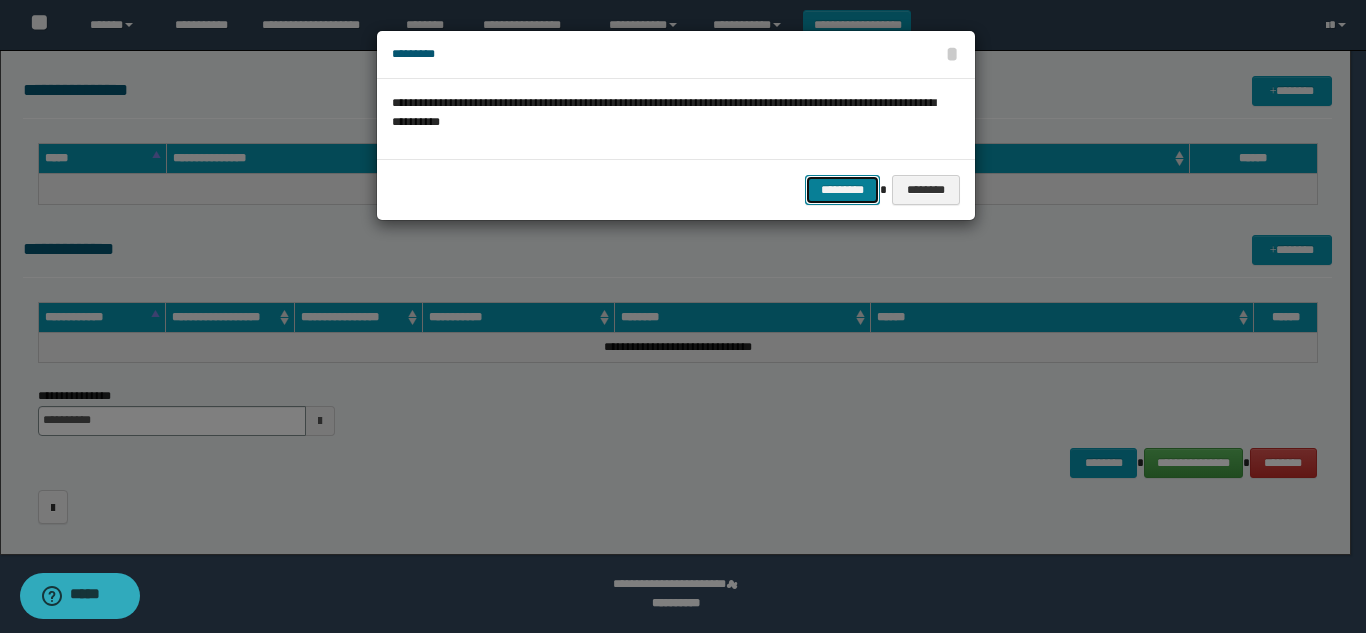 click on "*********" at bounding box center (842, 190) 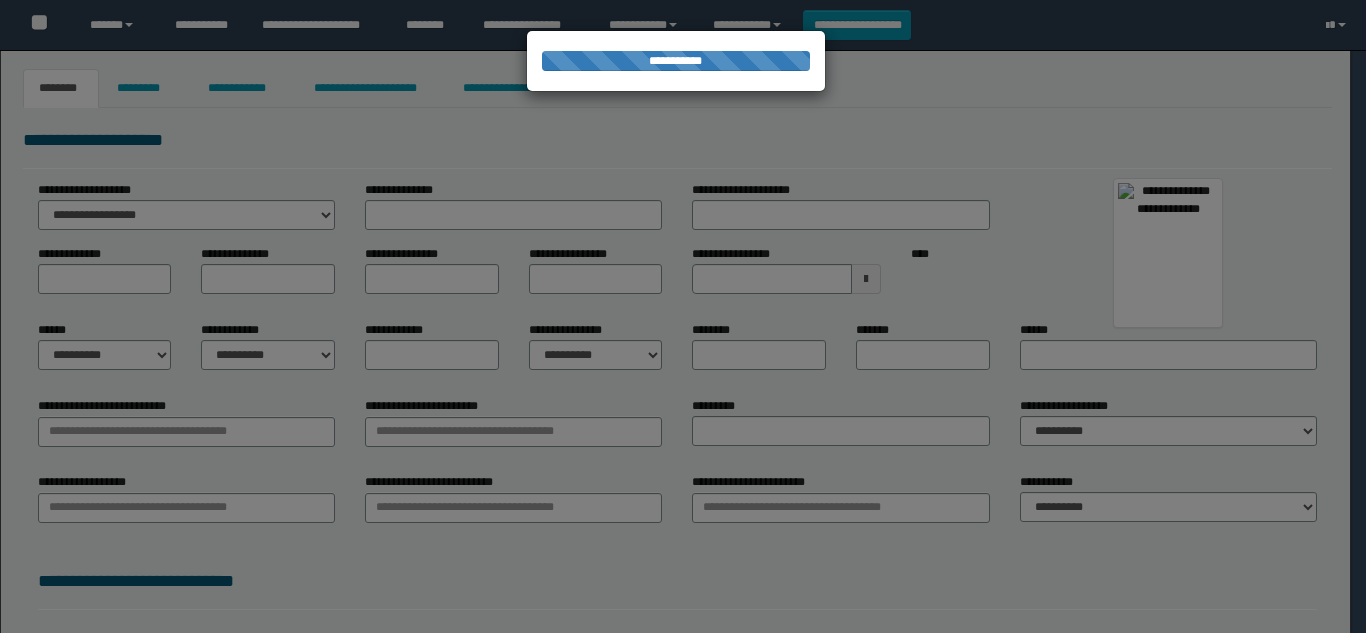 scroll, scrollTop: 0, scrollLeft: 0, axis: both 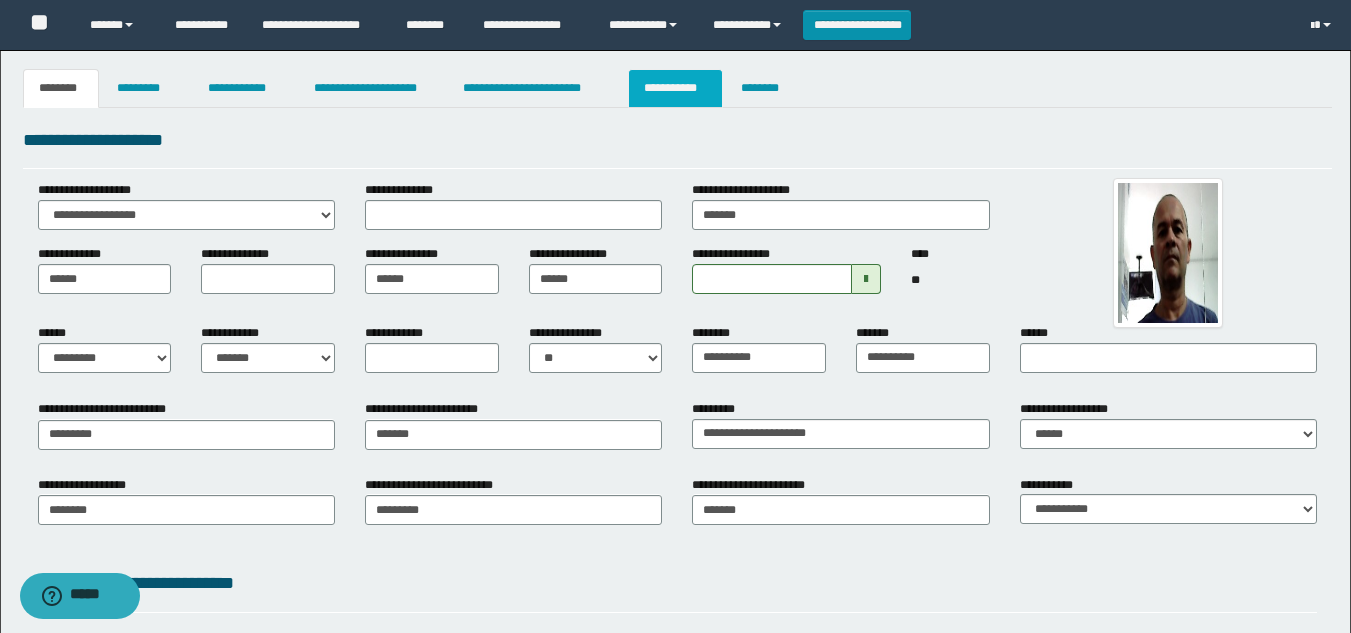 click on "**********" at bounding box center (675, 88) 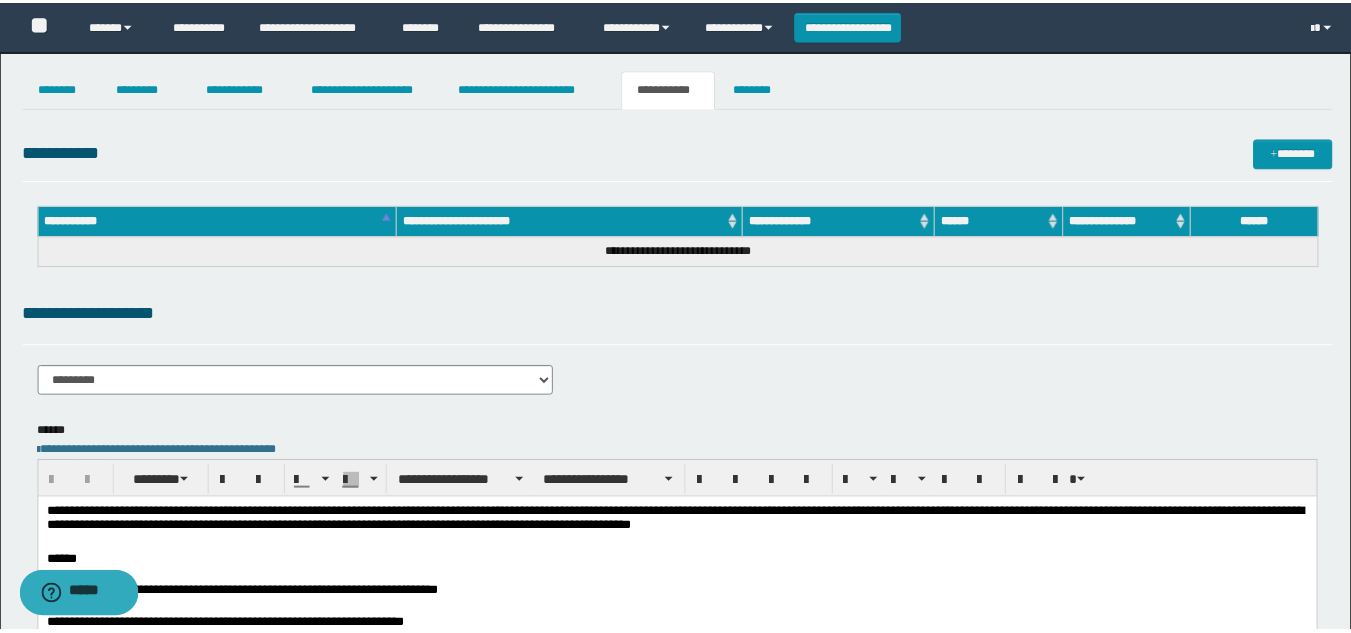 scroll, scrollTop: 0, scrollLeft: 0, axis: both 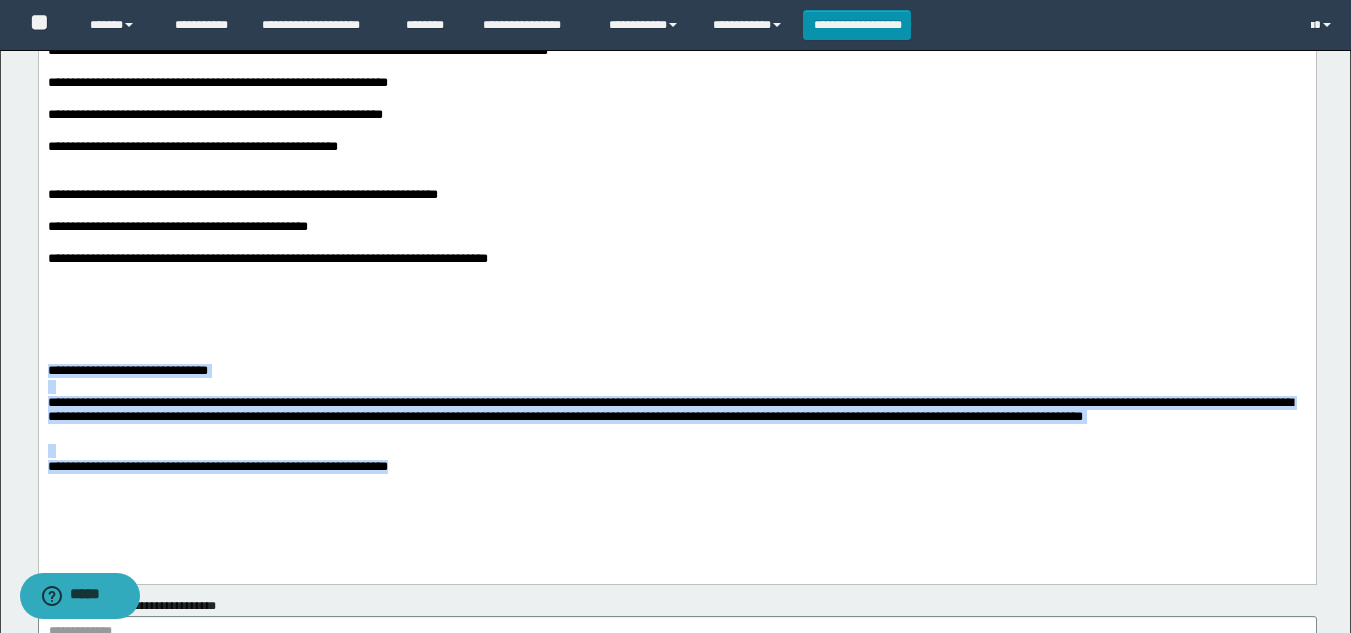 drag, startPoint x: 567, startPoint y: 462, endPoint x: 80, endPoint y: 354, distance: 498.83163 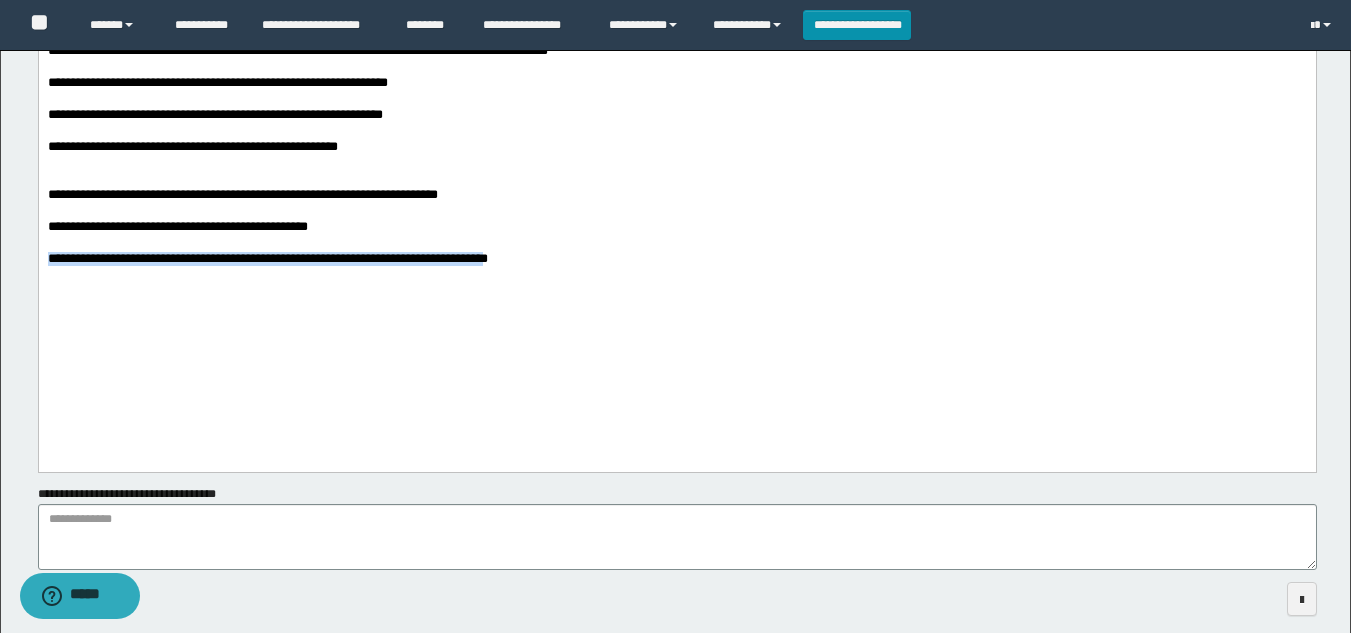 drag, startPoint x: 438, startPoint y: 254, endPoint x: 48, endPoint y: 261, distance: 390.0628 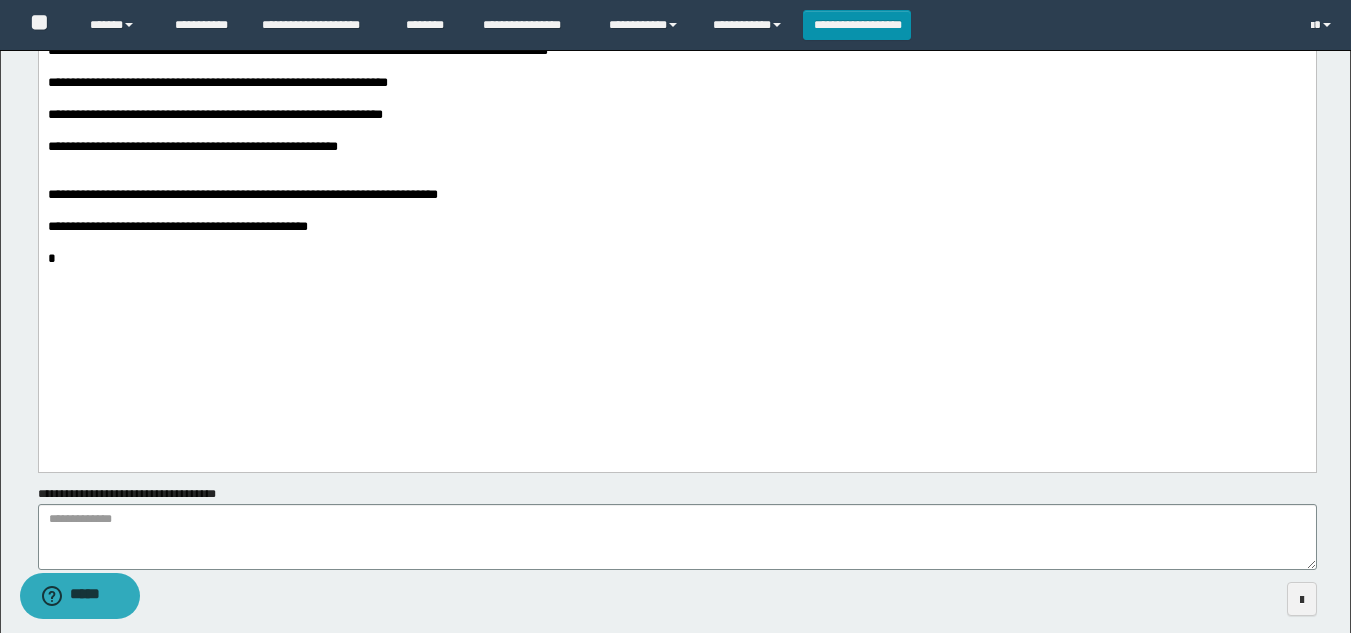 click on "**********" at bounding box center (676, 228) 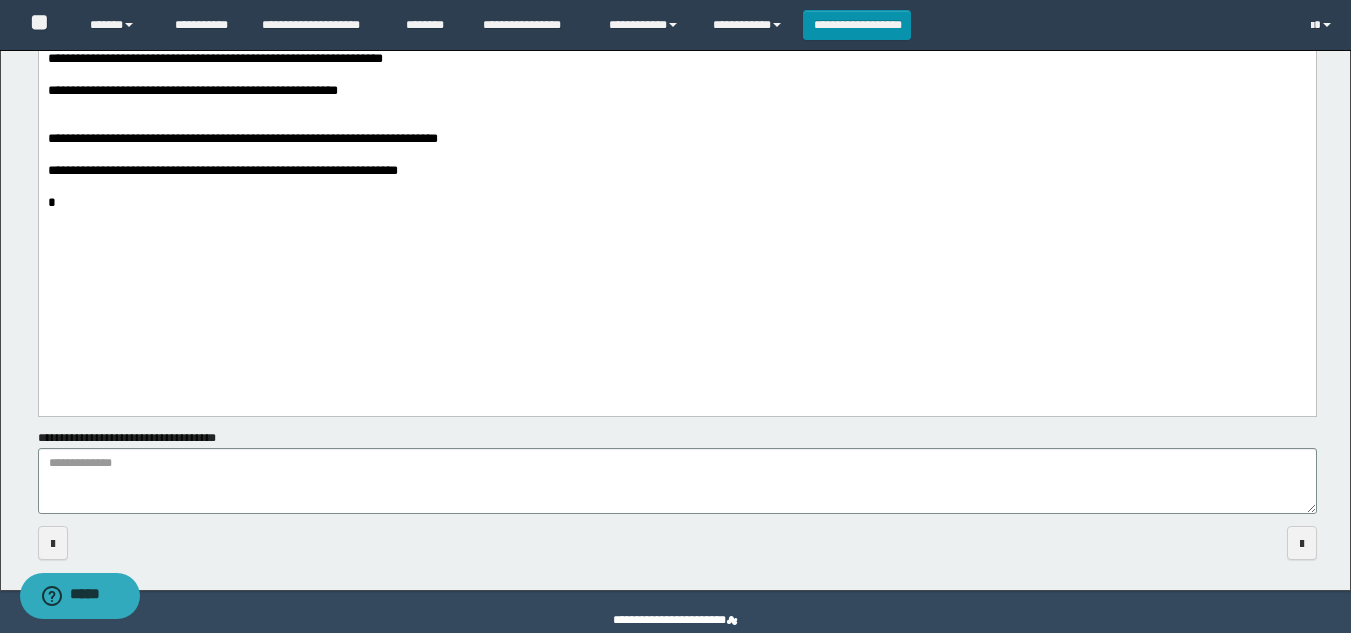 scroll, scrollTop: 698, scrollLeft: 0, axis: vertical 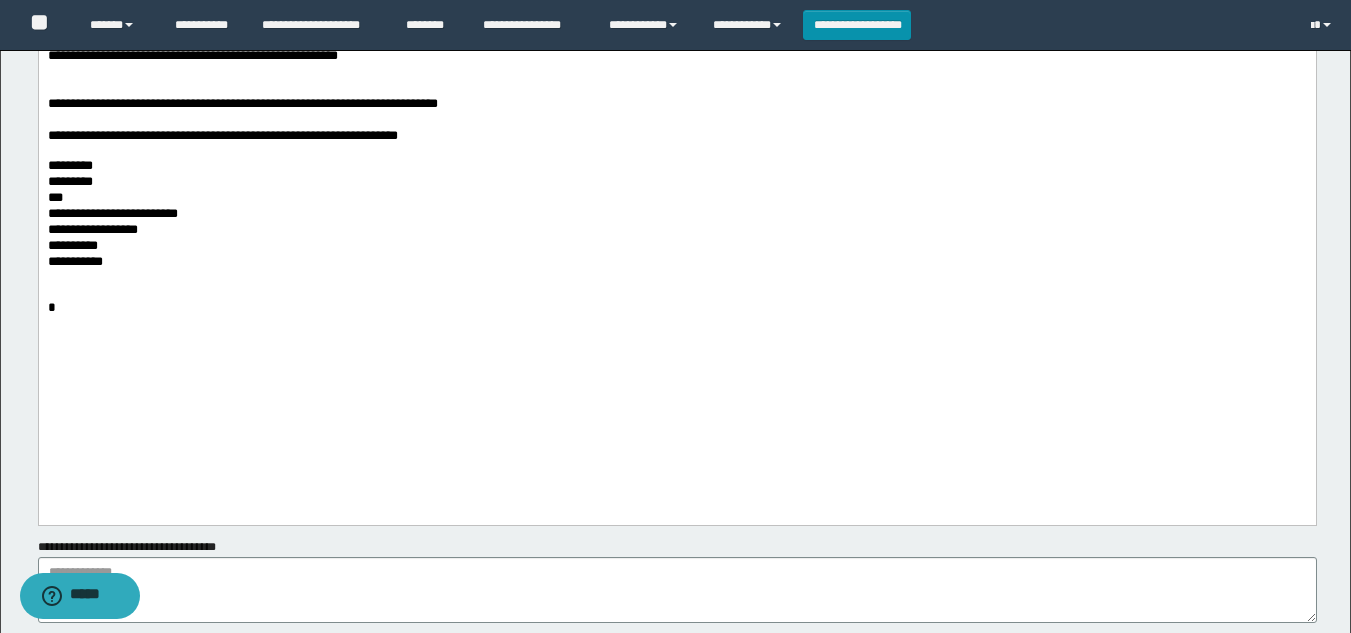 click on "*********" at bounding box center (676, 167) 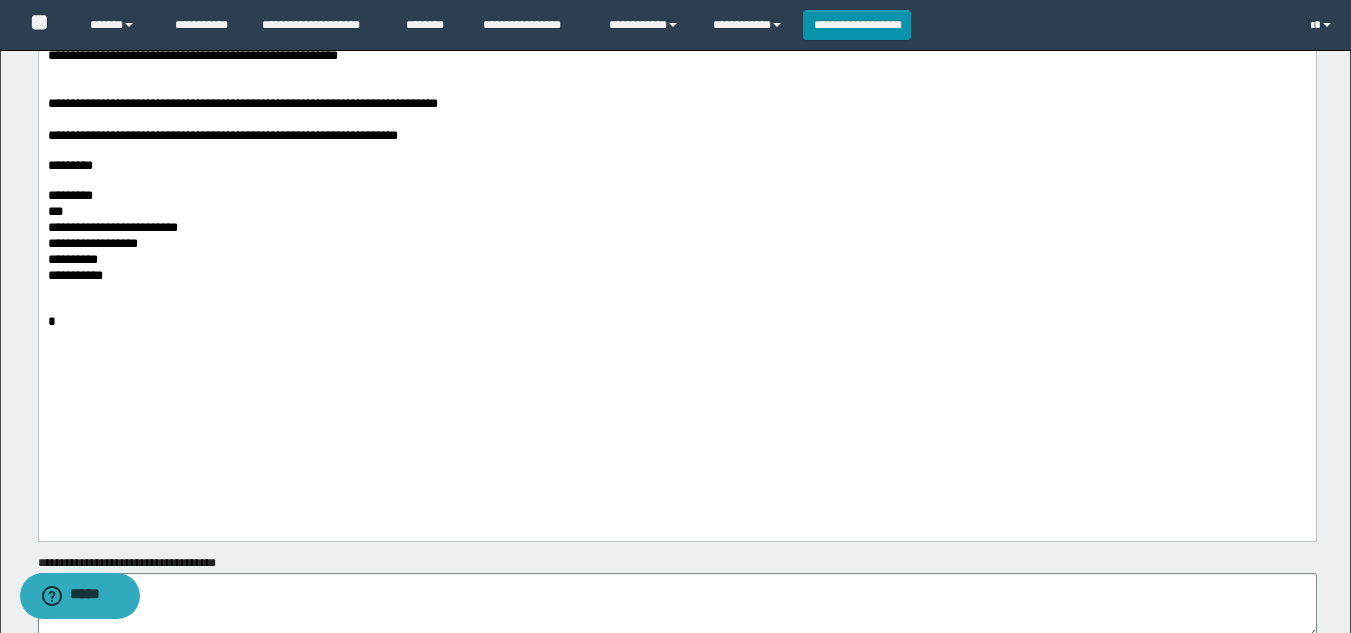 click on "*********" at bounding box center [676, 197] 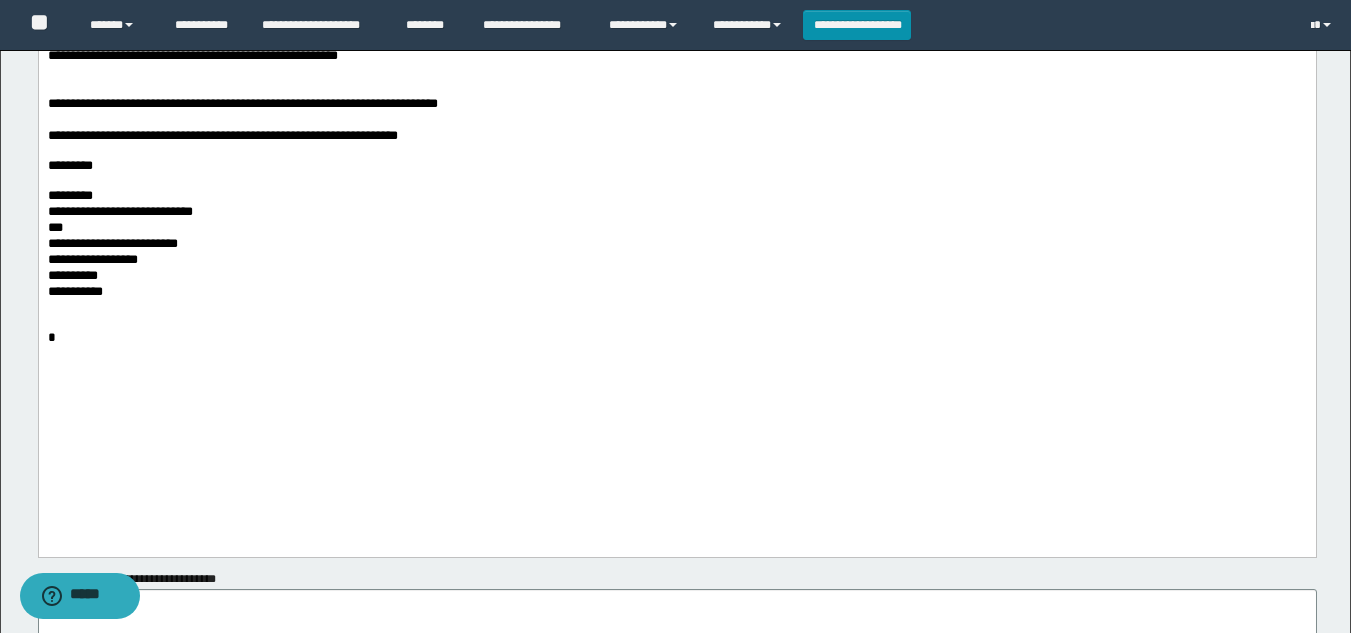 click at bounding box center [676, 308] 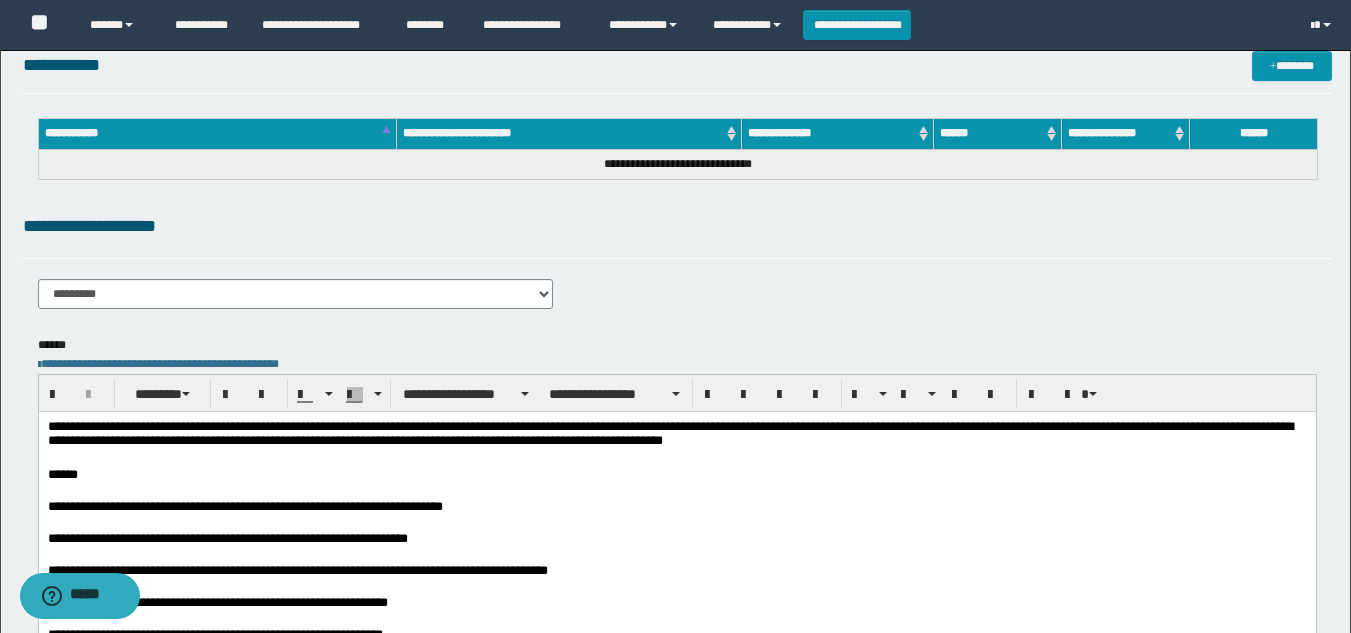 scroll, scrollTop: 0, scrollLeft: 0, axis: both 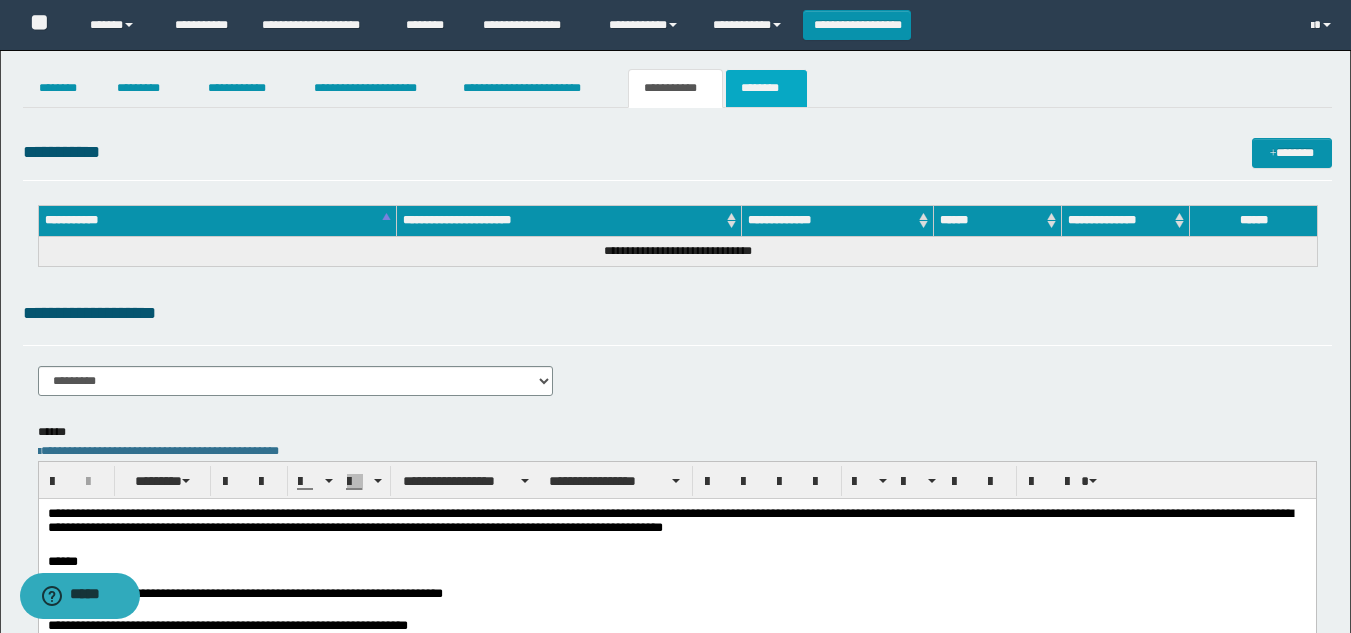 click on "********" at bounding box center [766, 88] 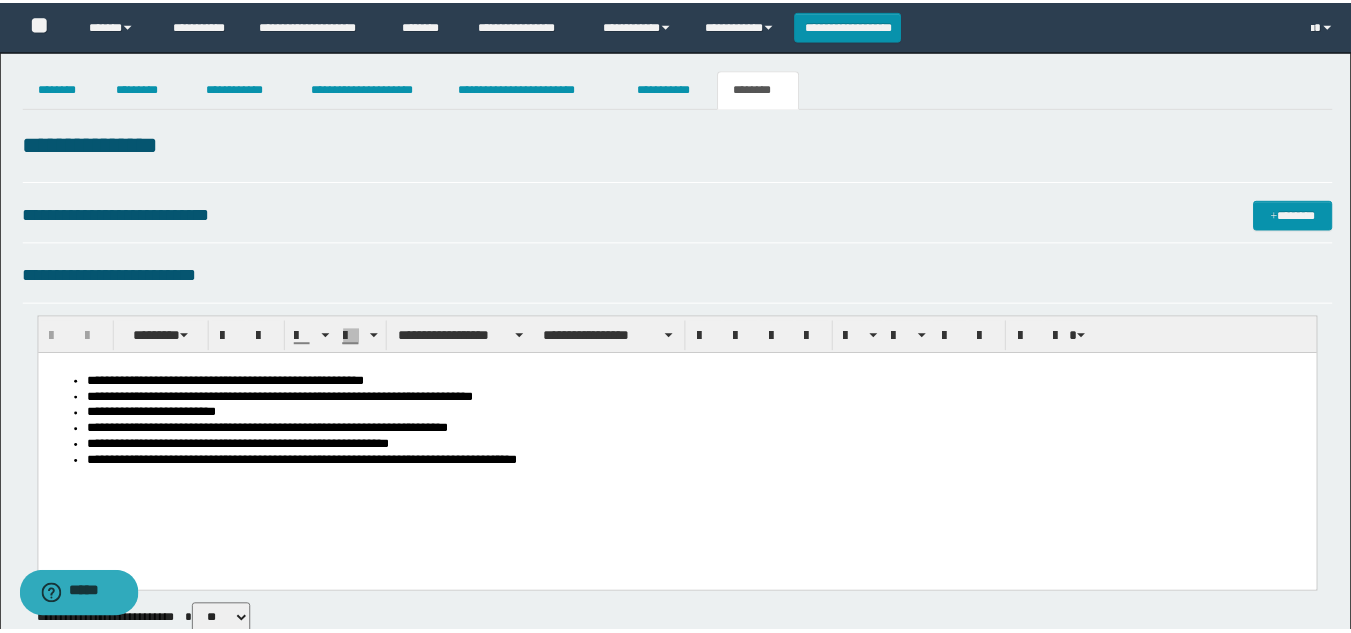 scroll, scrollTop: 0, scrollLeft: 0, axis: both 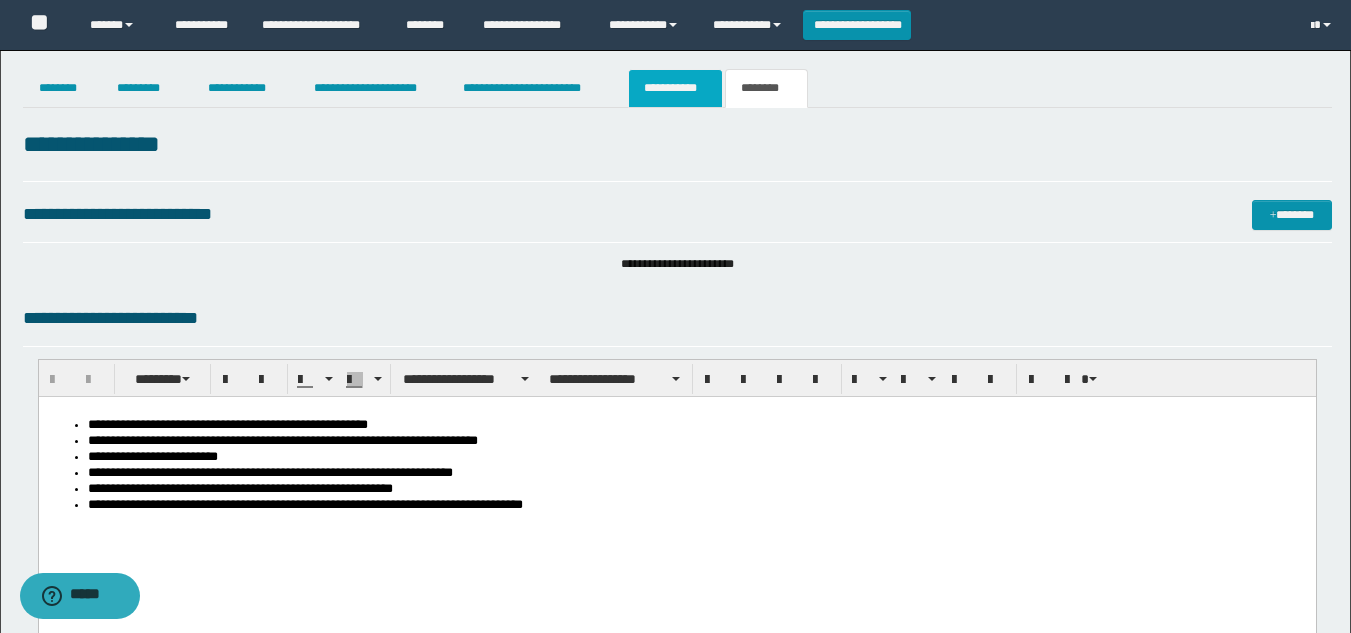click on "**********" at bounding box center [675, 88] 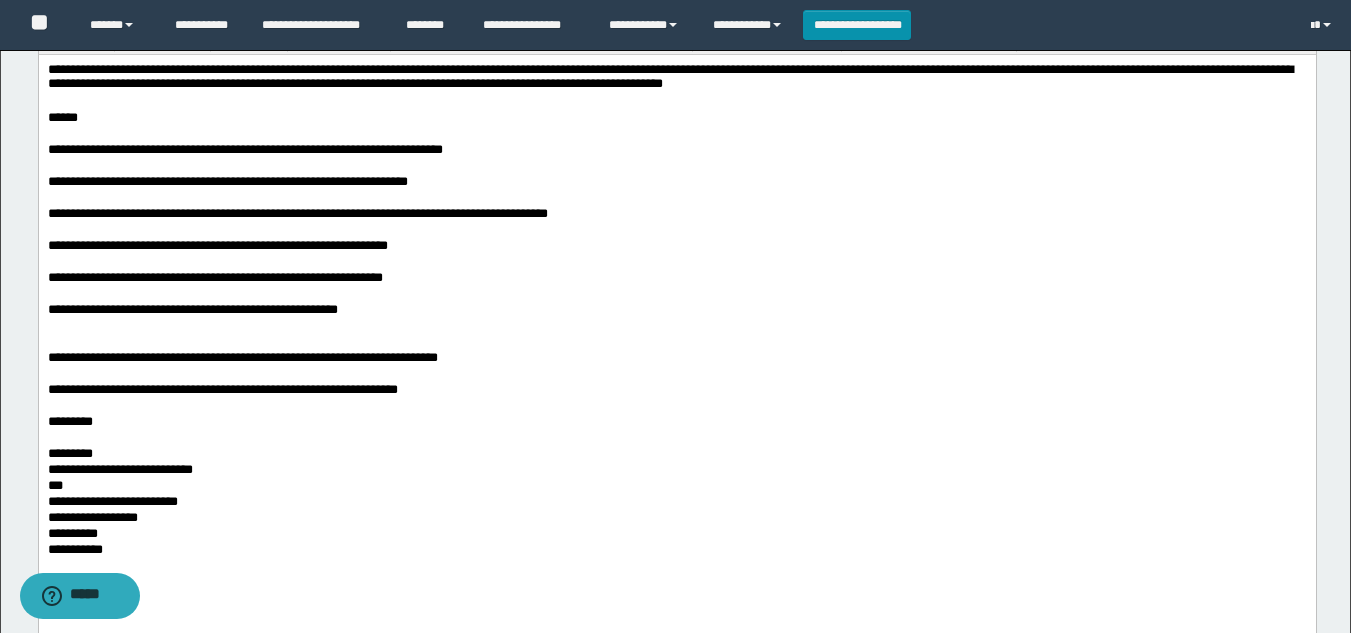 scroll, scrollTop: 446, scrollLeft: 0, axis: vertical 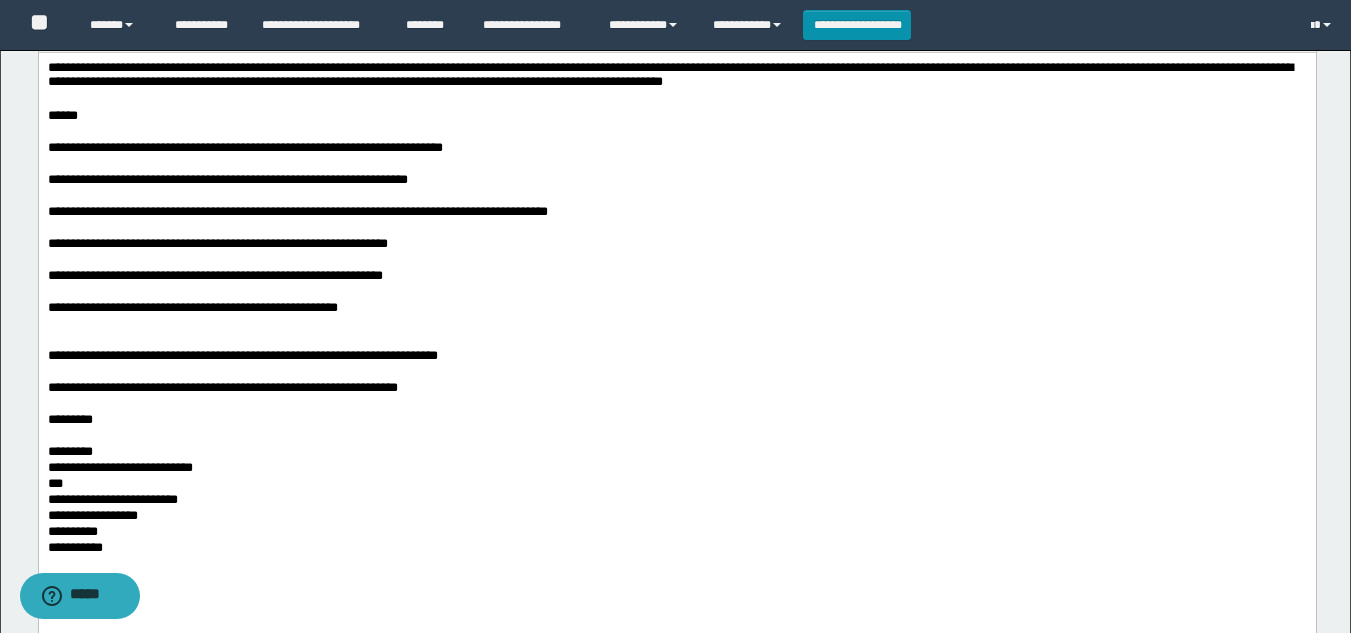 drag, startPoint x: 43, startPoint y: 120, endPoint x: 152, endPoint y: 197, distance: 133.45412 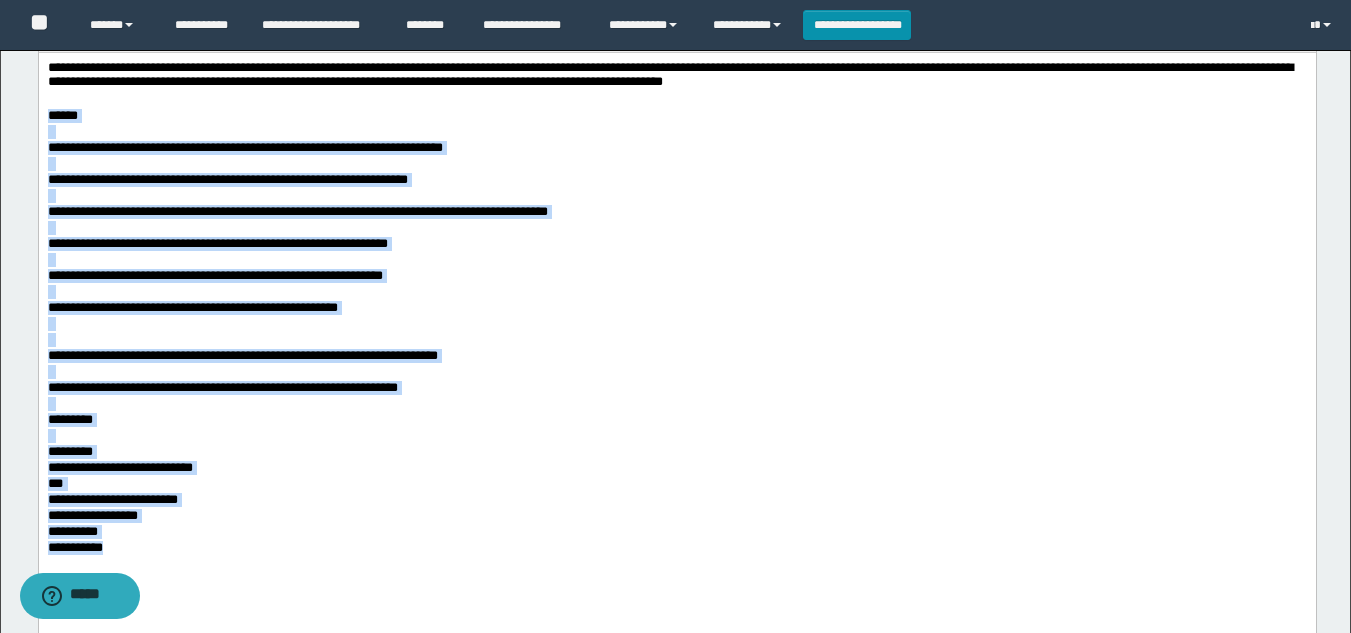 drag, startPoint x: 46, startPoint y: 113, endPoint x: 190, endPoint y: 550, distance: 460.1141 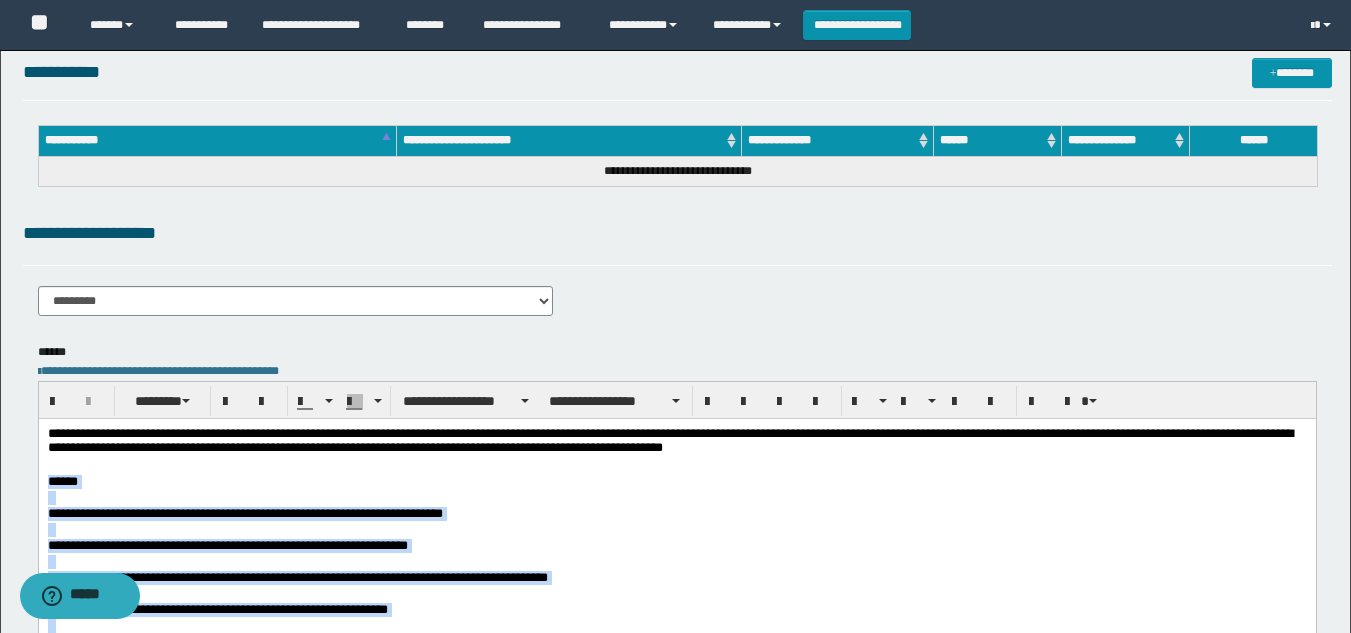 scroll, scrollTop: 0, scrollLeft: 0, axis: both 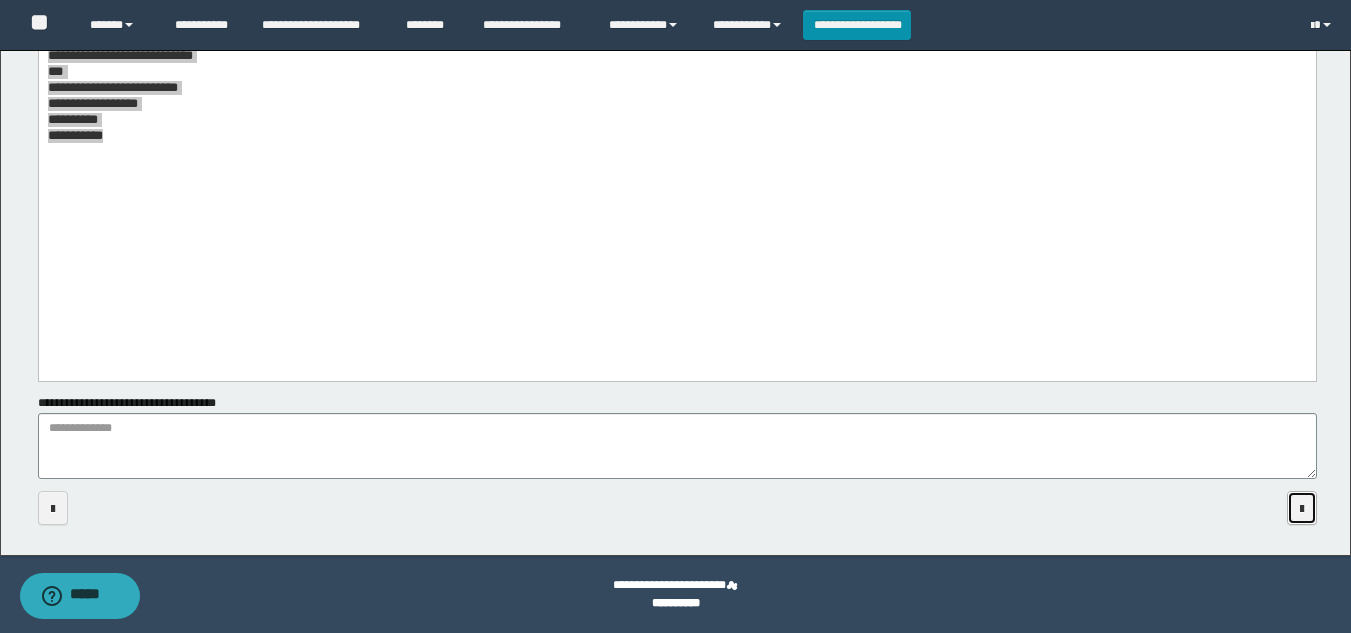 click at bounding box center (1302, 509) 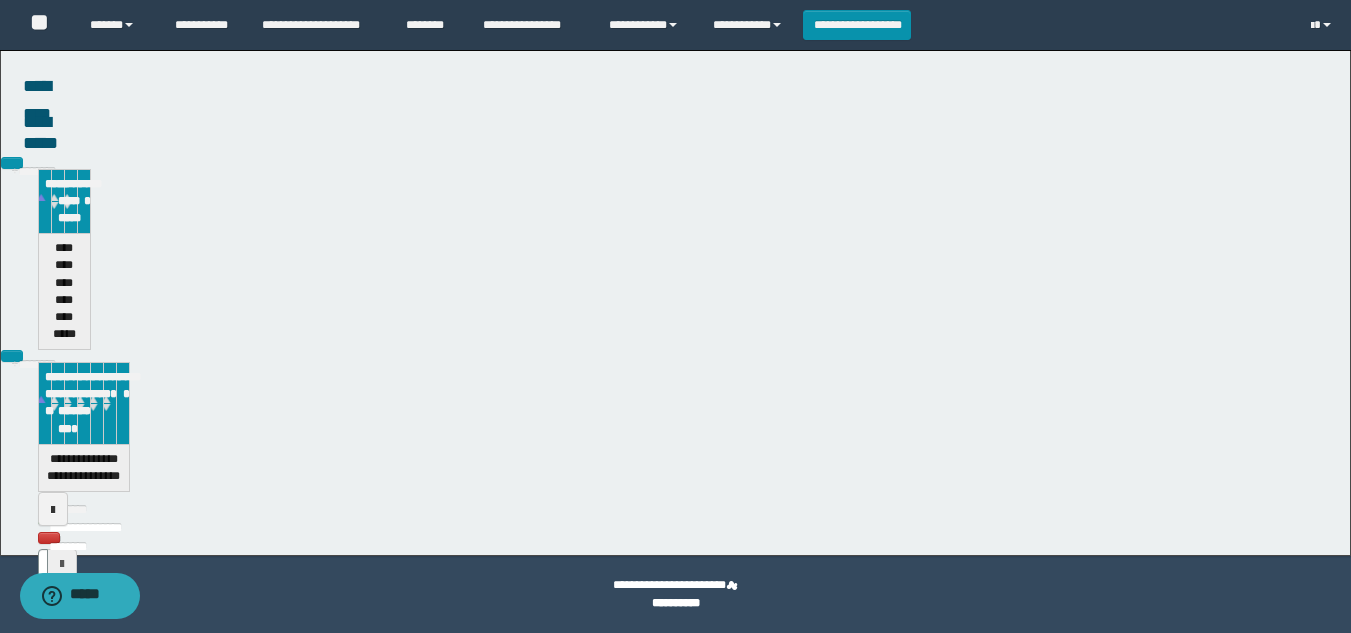 scroll, scrollTop: 843, scrollLeft: 0, axis: vertical 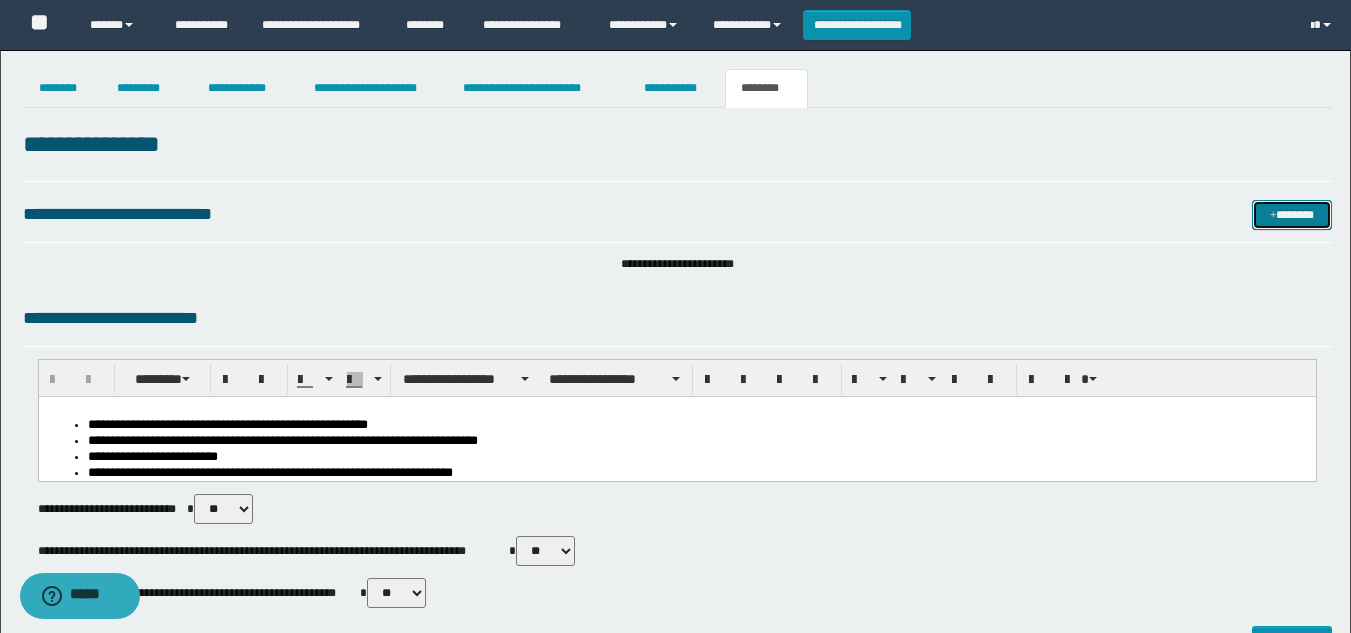 click on "*******" at bounding box center [1292, 215] 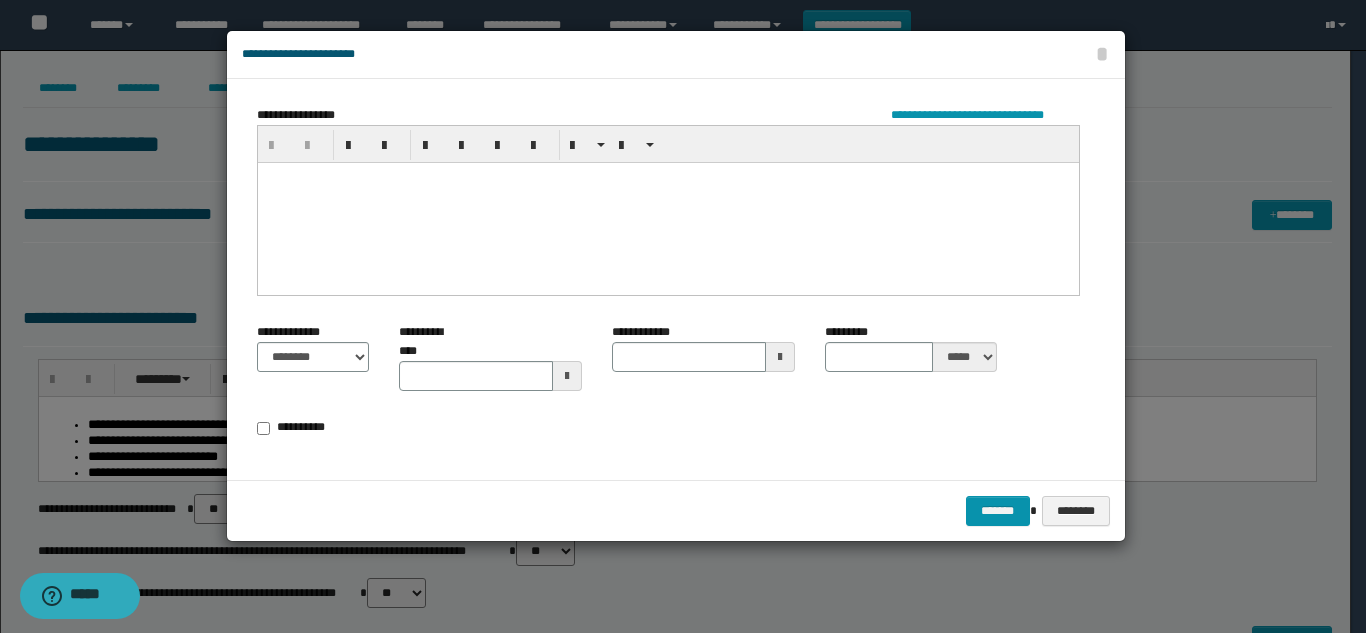 click at bounding box center (667, 202) 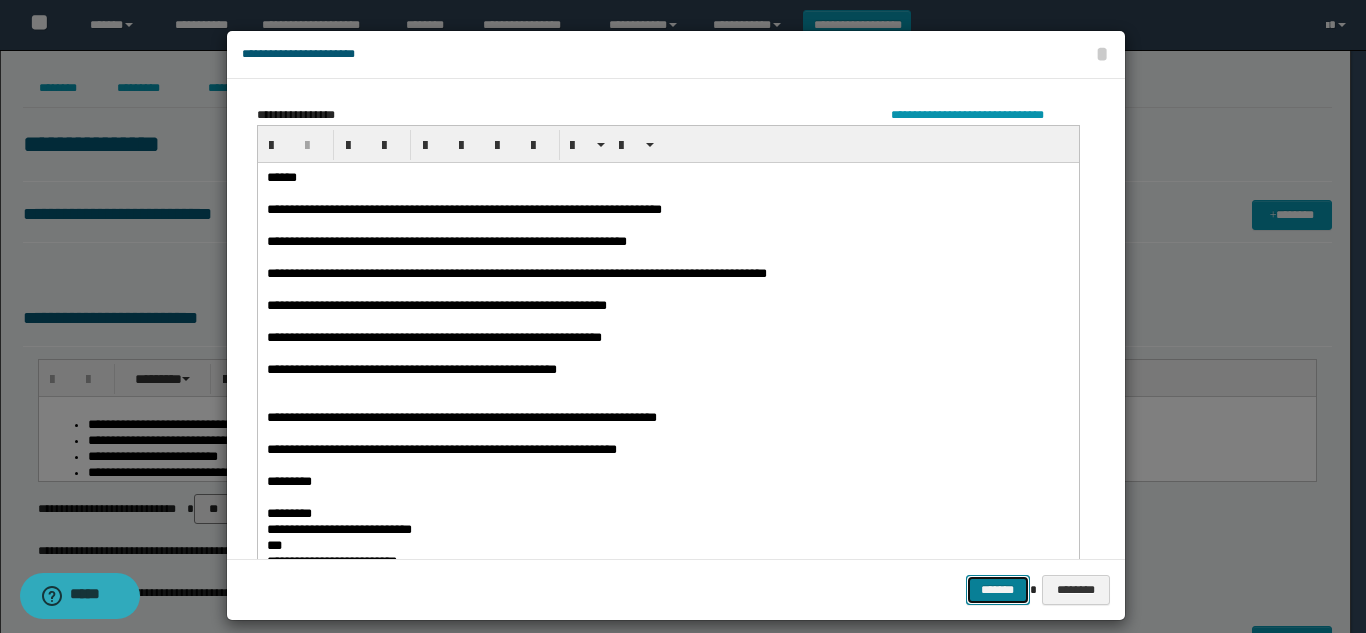 click on "*******" at bounding box center (998, 590) 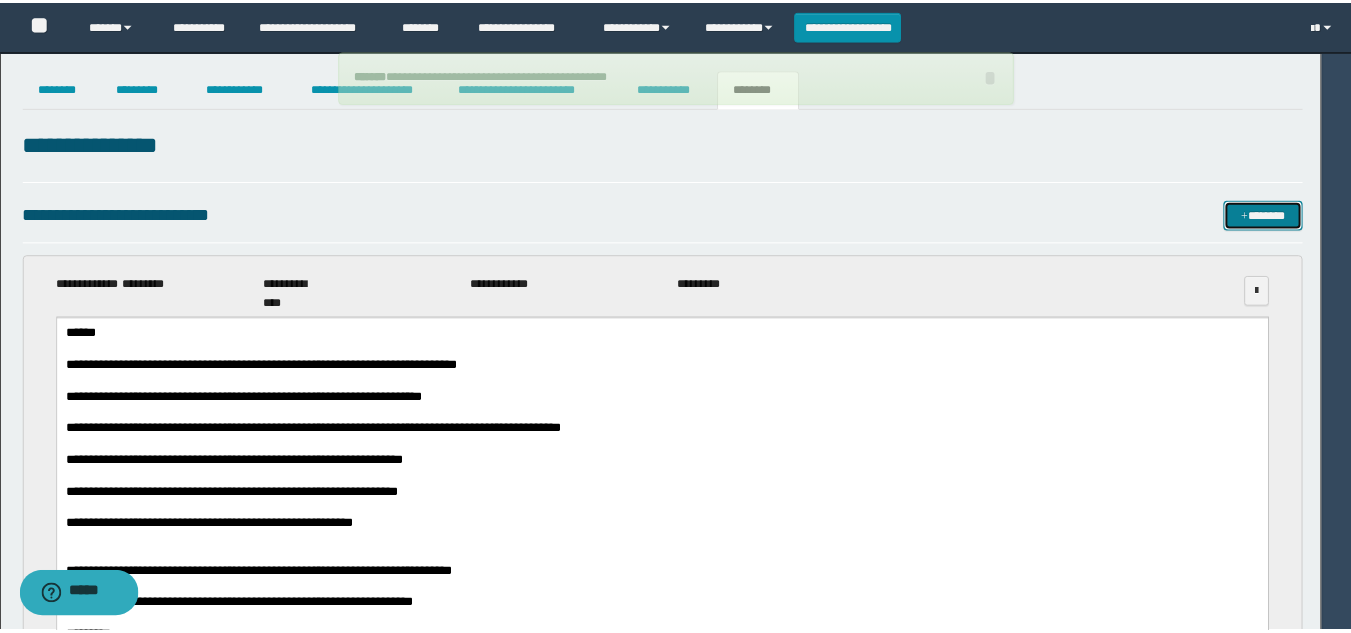 scroll, scrollTop: 0, scrollLeft: 0, axis: both 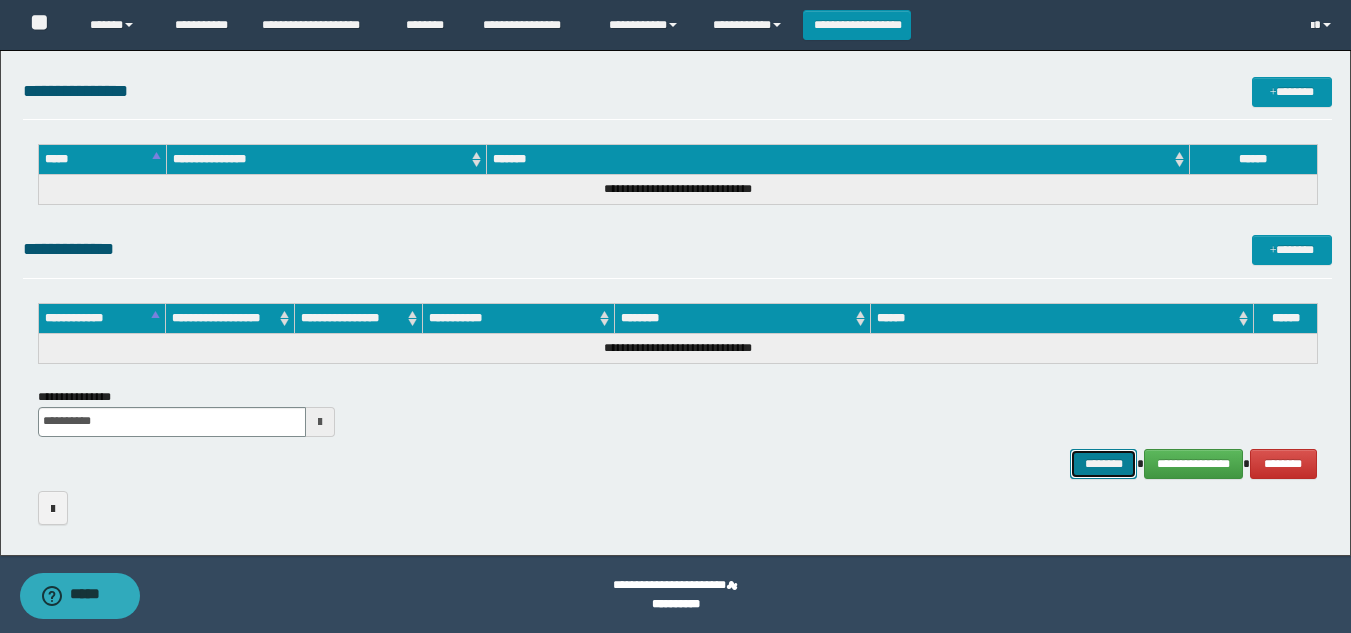 click on "********" at bounding box center [1104, 464] 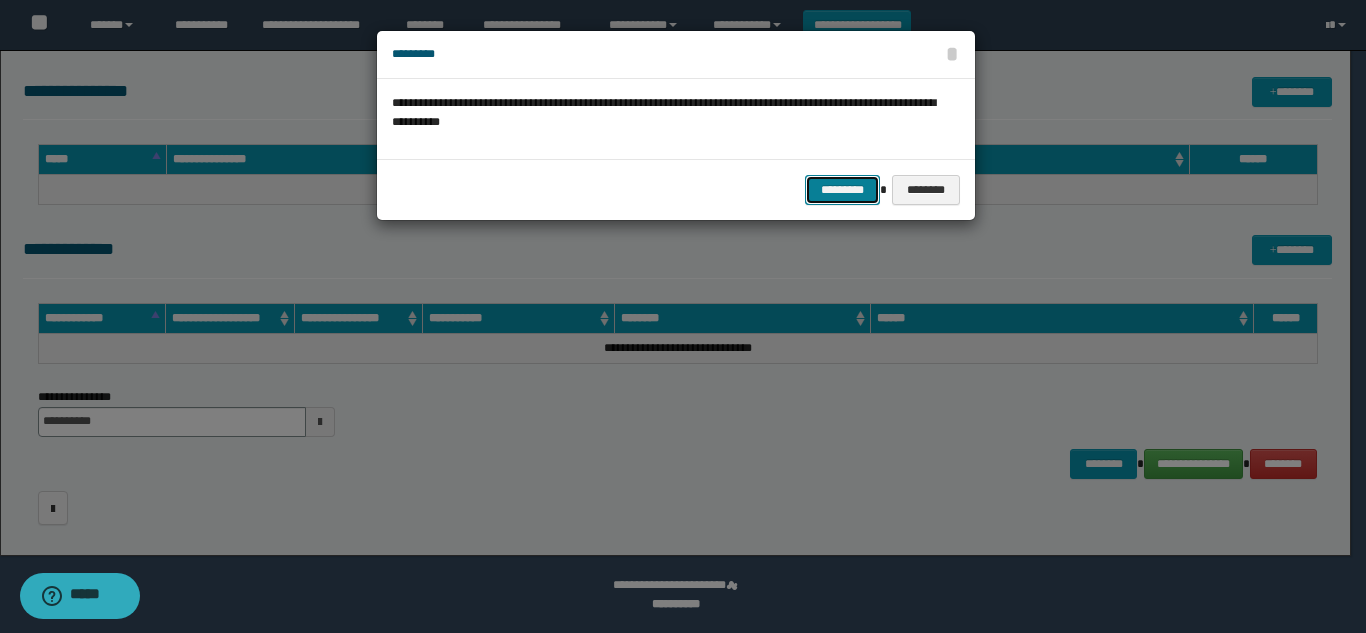 click on "*********" at bounding box center (842, 190) 